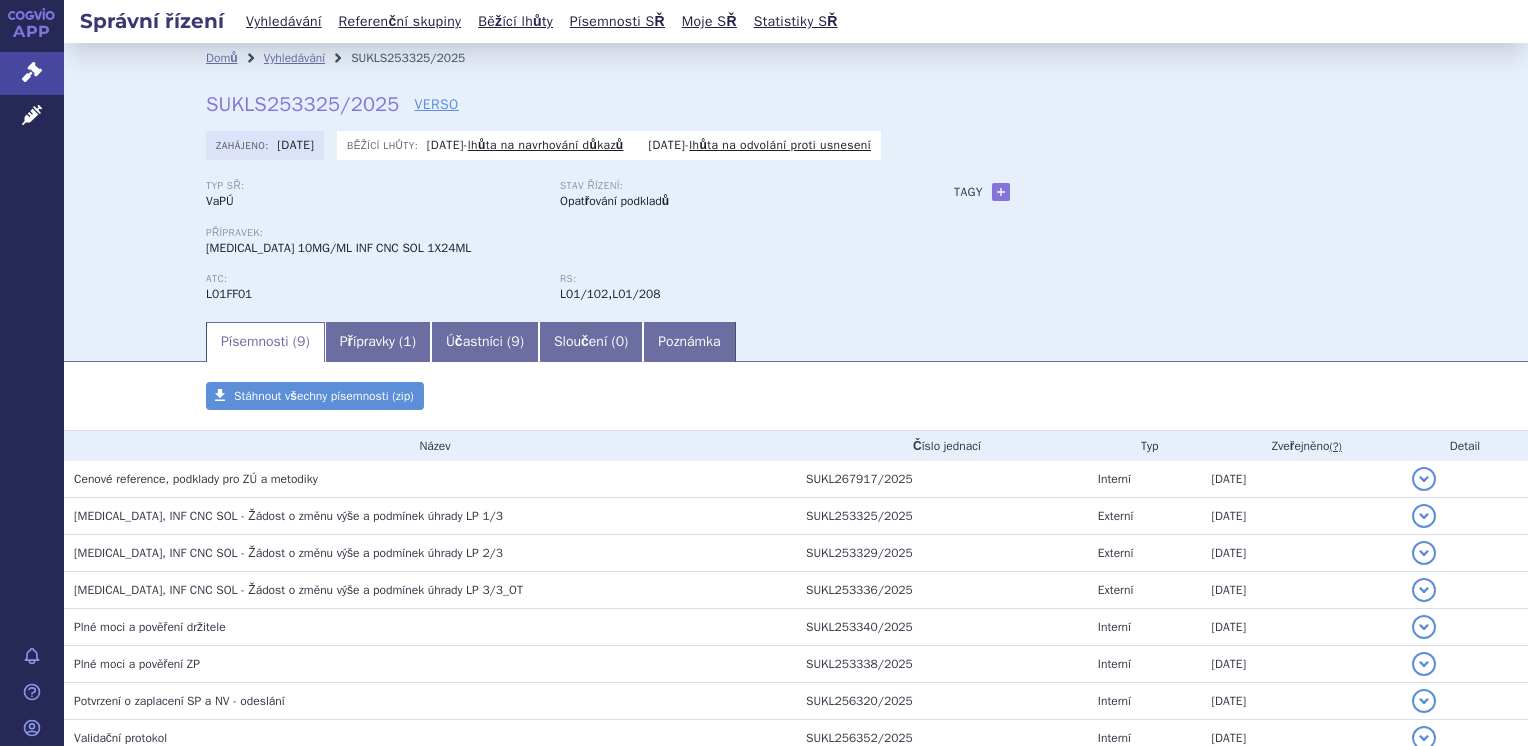 scroll, scrollTop: 0, scrollLeft: 0, axis: both 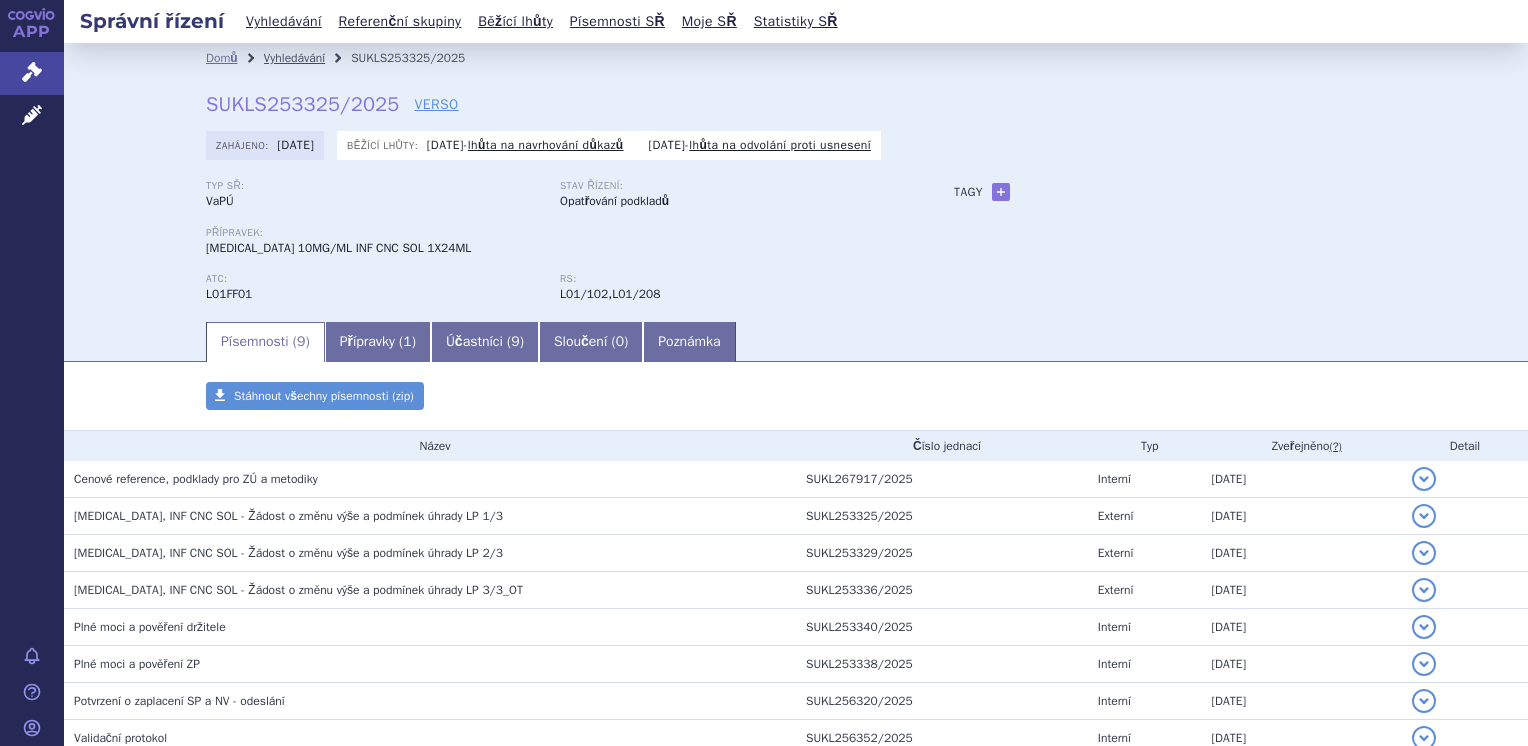click on "Vyhledávání" at bounding box center (295, 58) 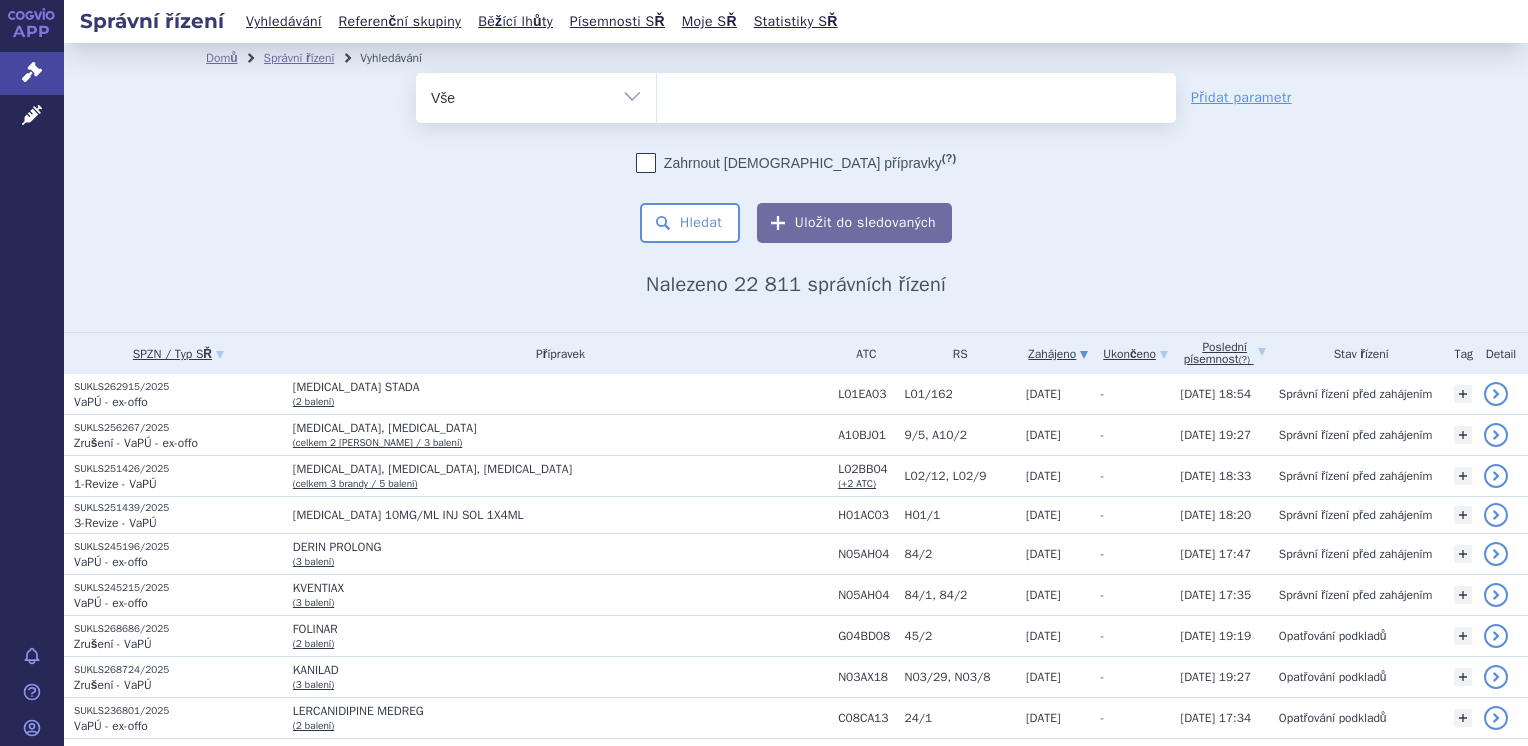 scroll, scrollTop: 0, scrollLeft: 0, axis: both 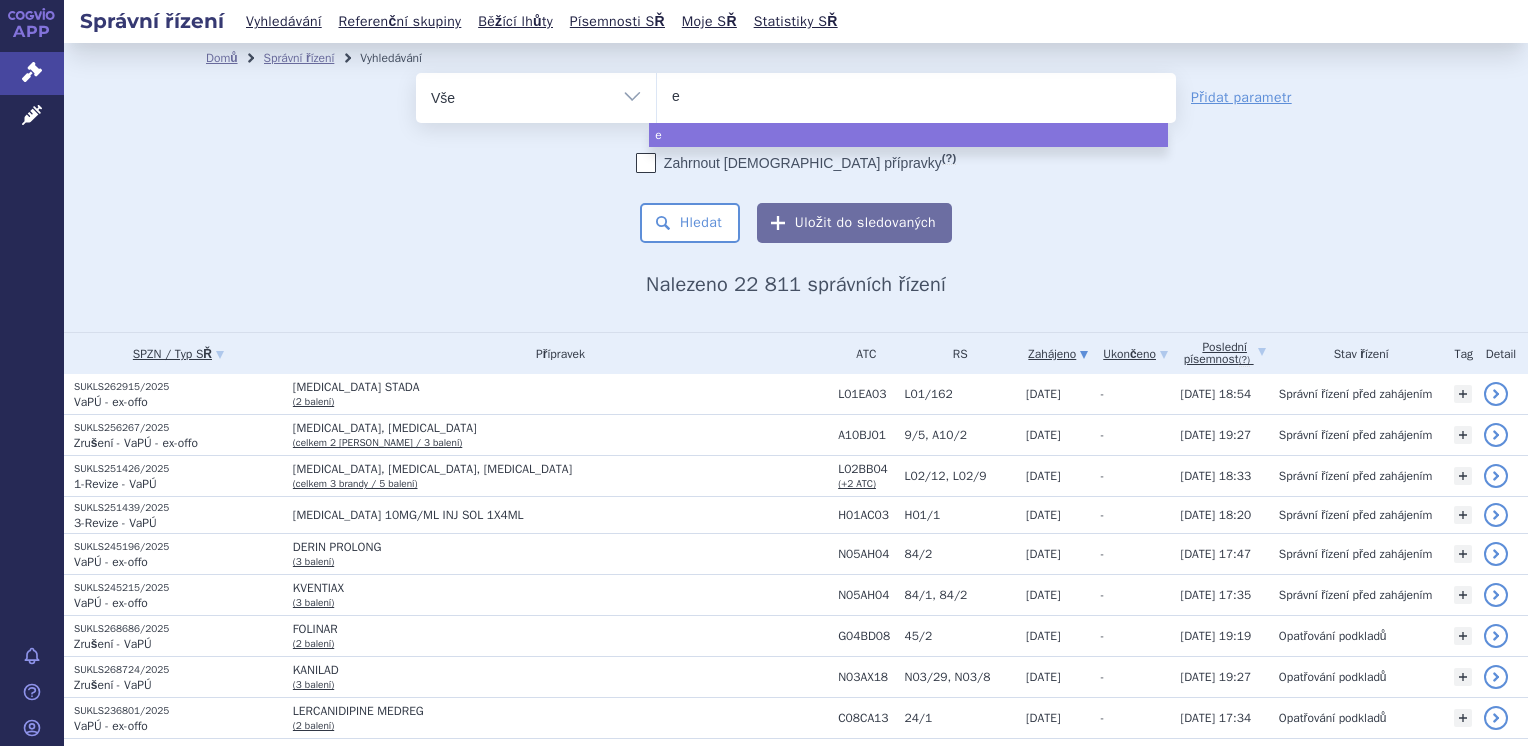 type on "er" 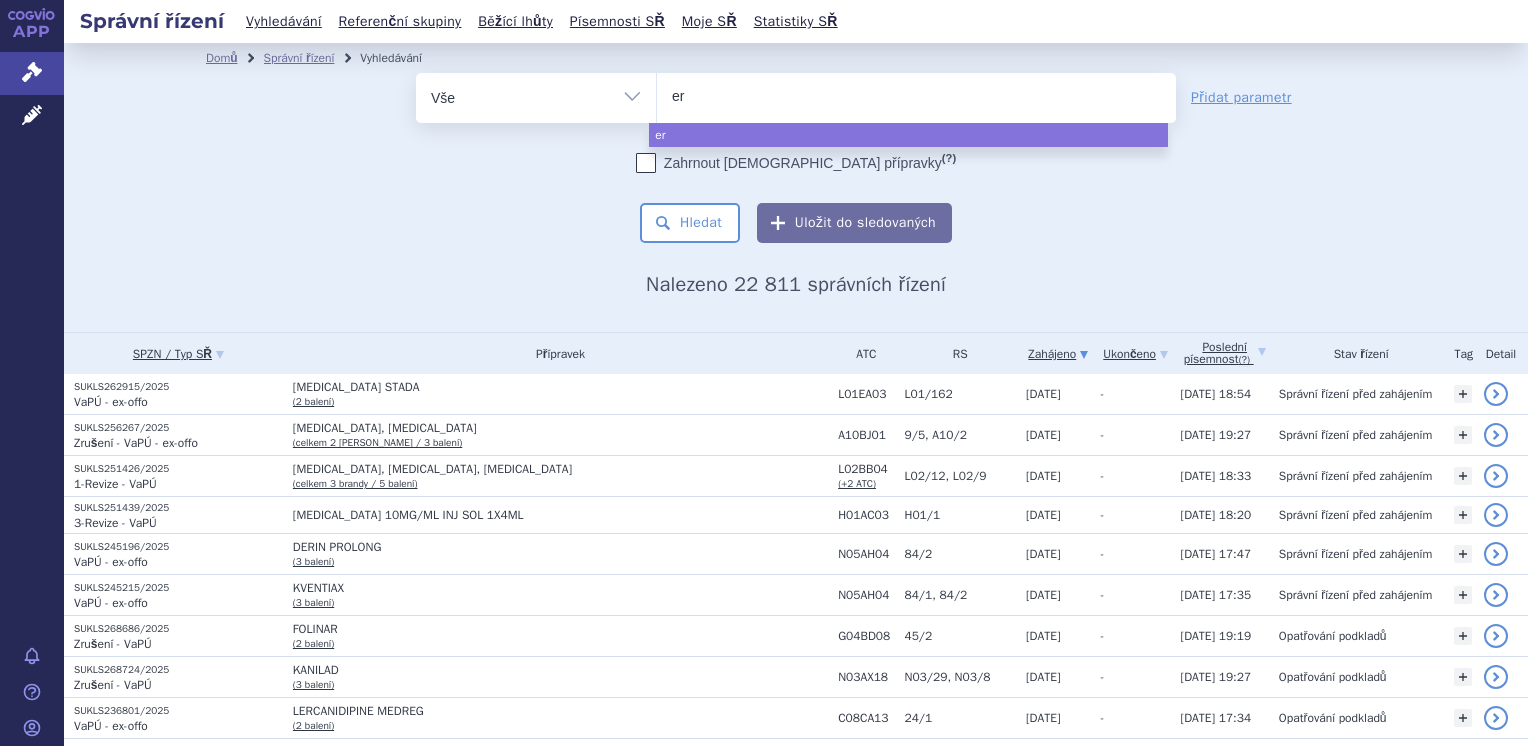 type on "erd" 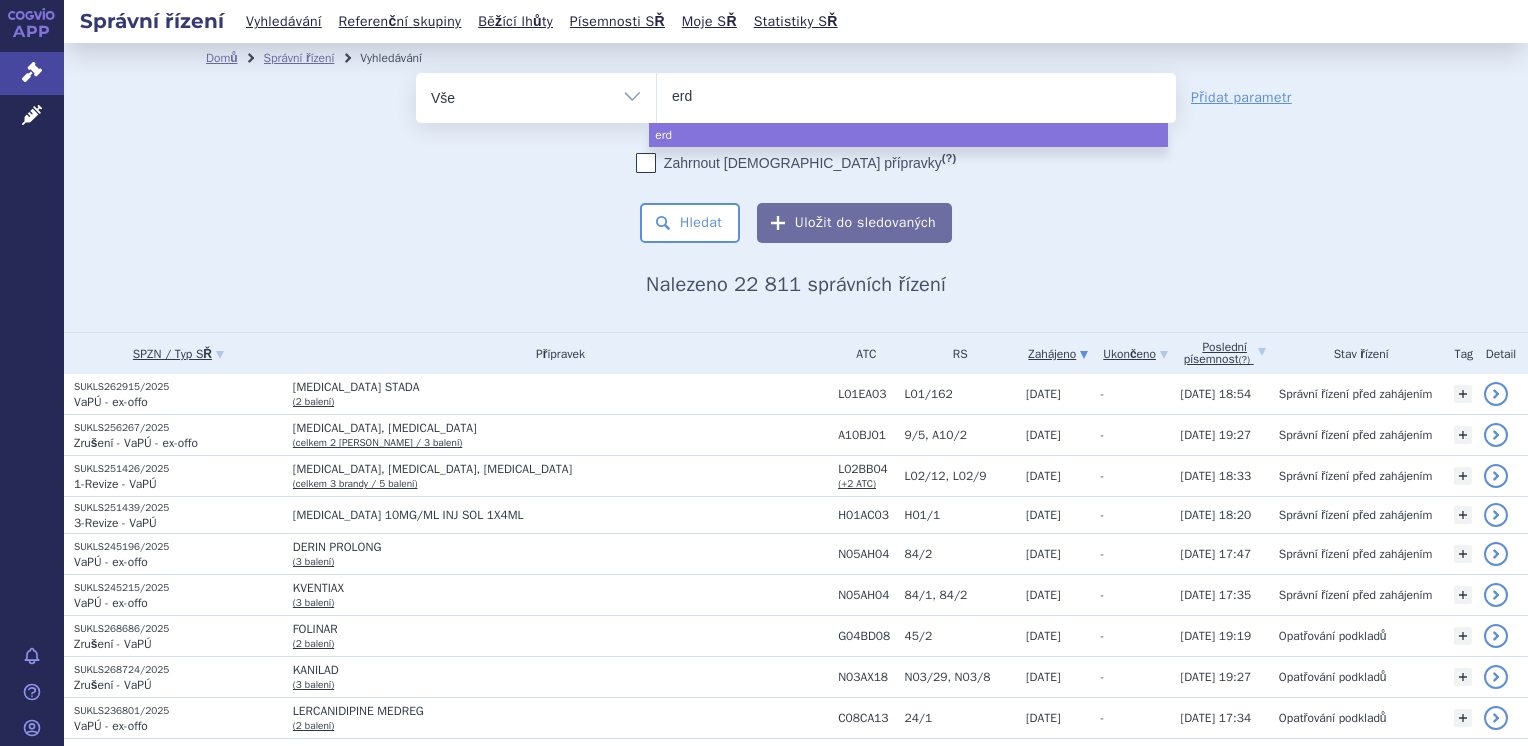 type on "erdf" 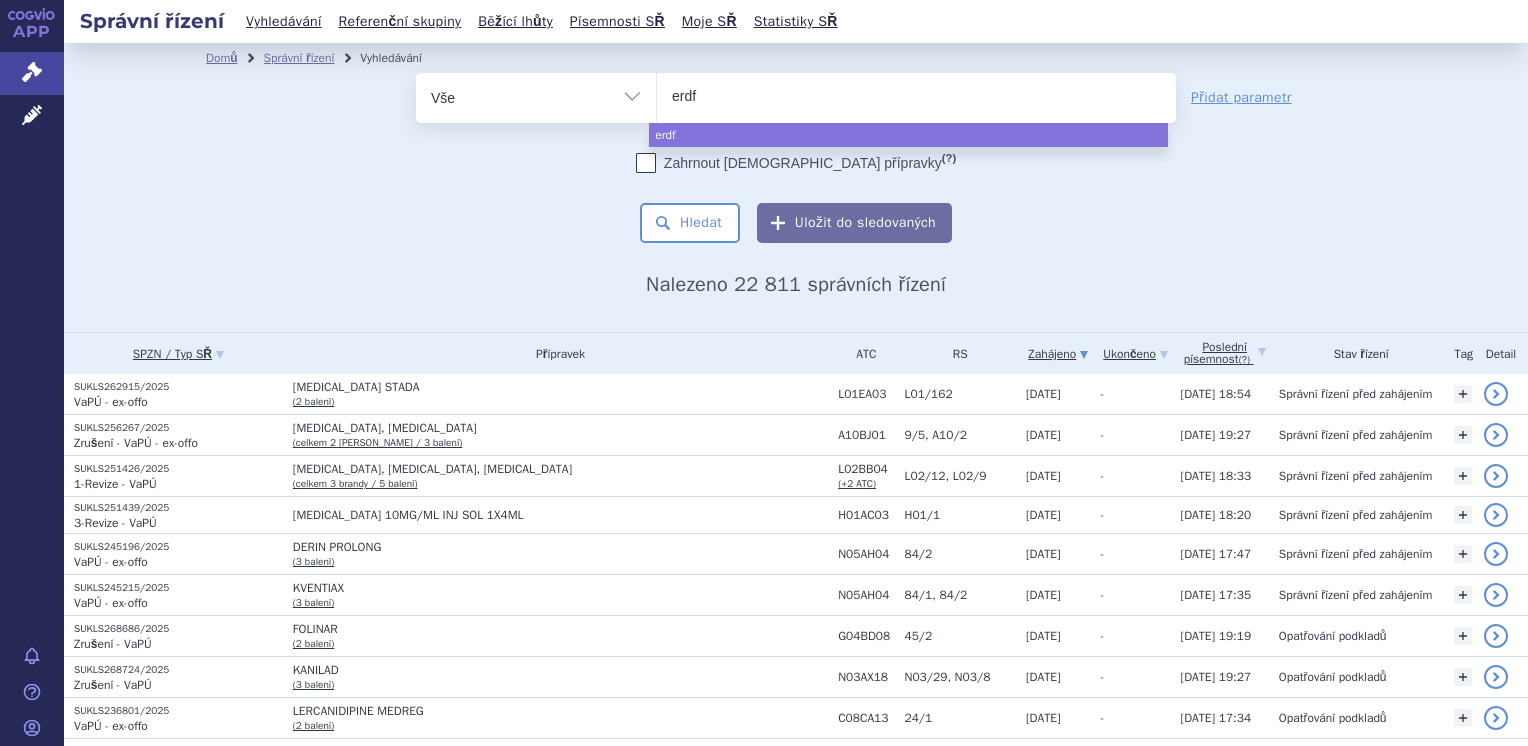 type on "erd" 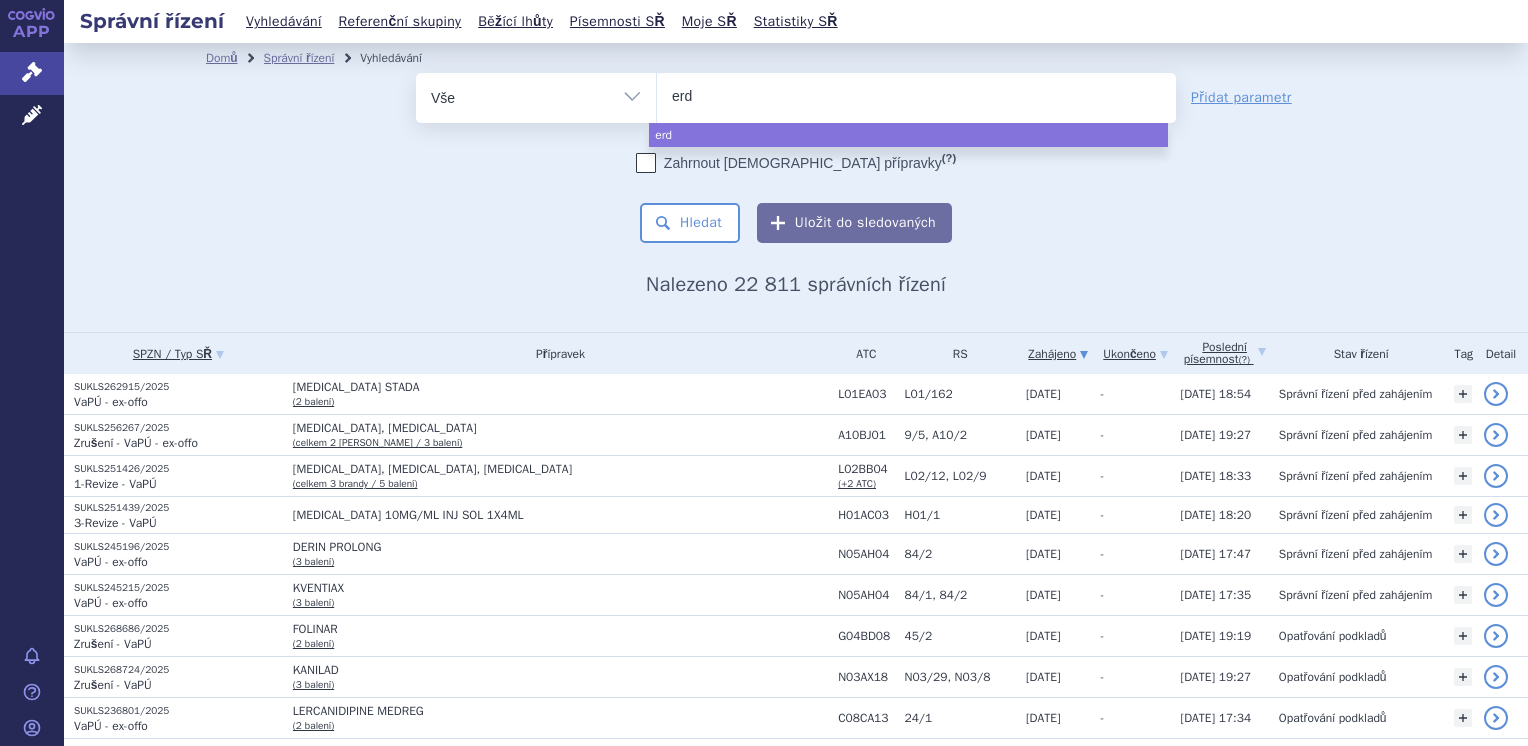 type on "erda" 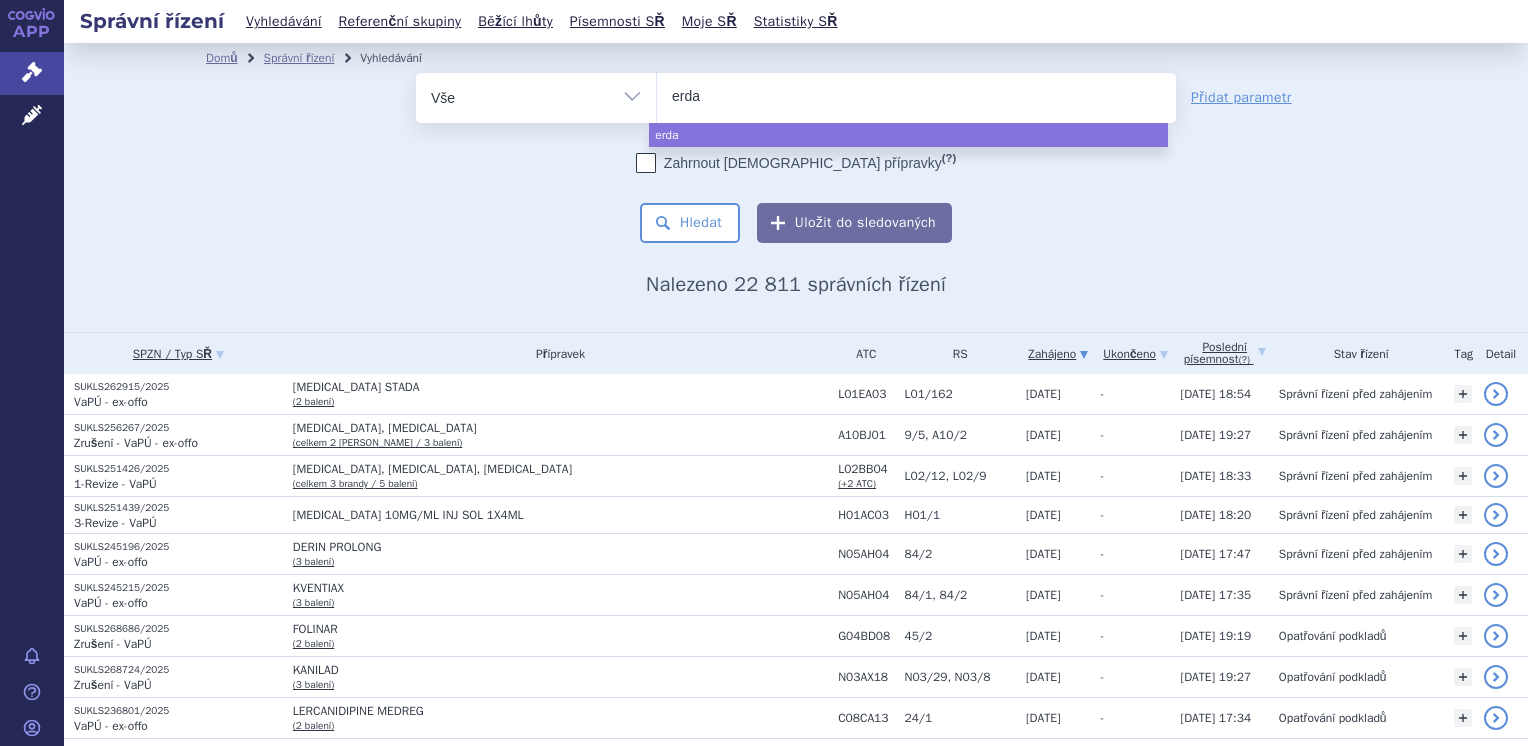 type on "erdaf" 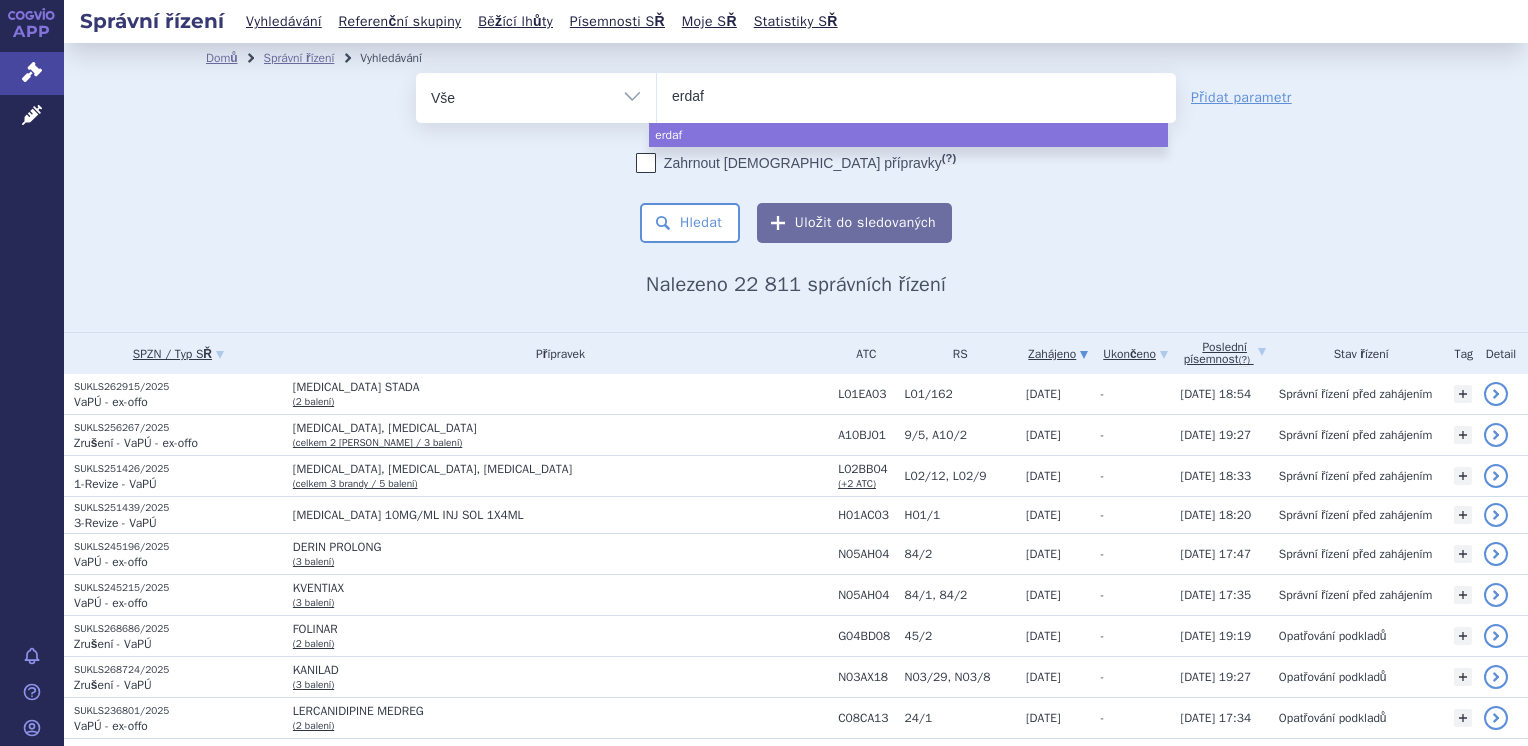 type on "erdafi" 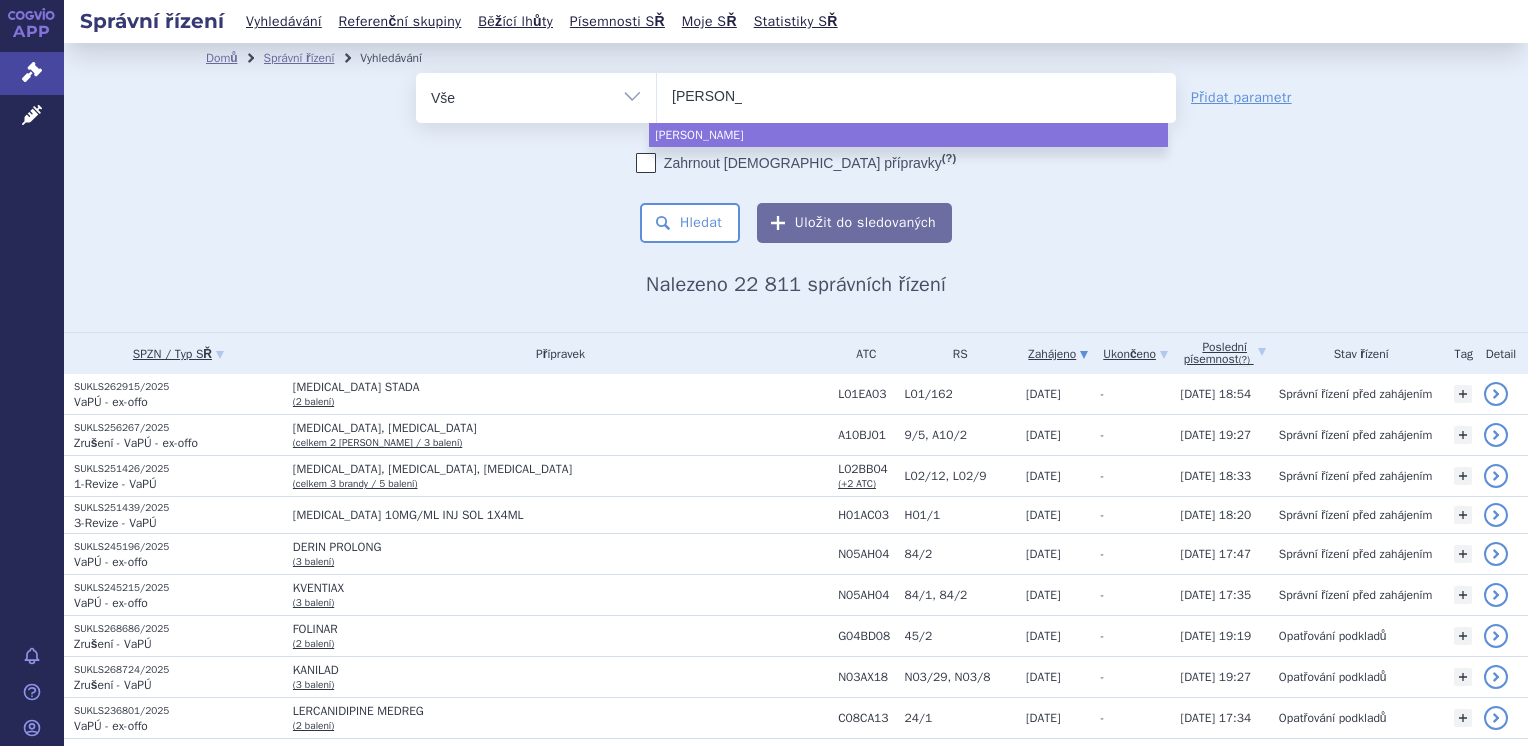 select on "erdafi" 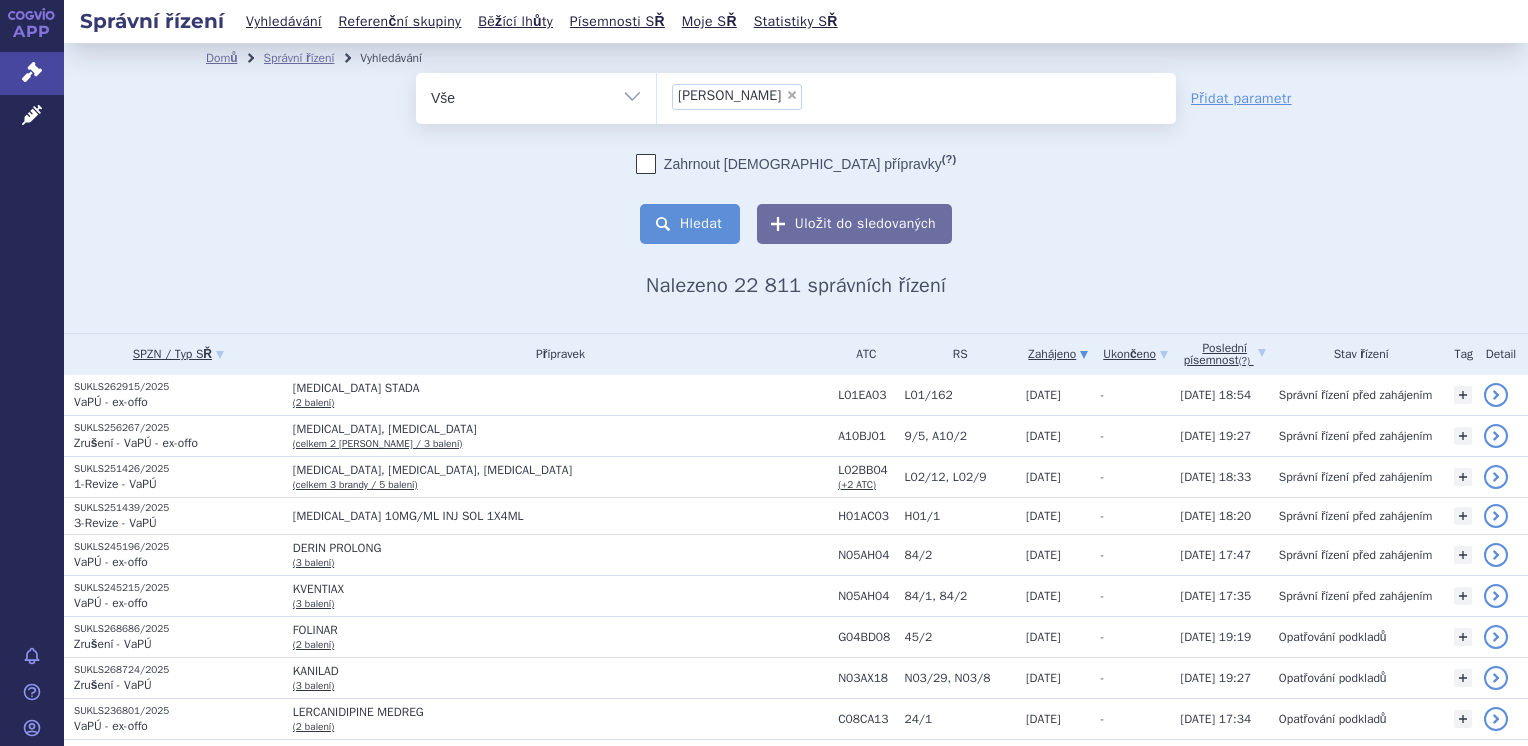 click on "Hledat" at bounding box center [690, 224] 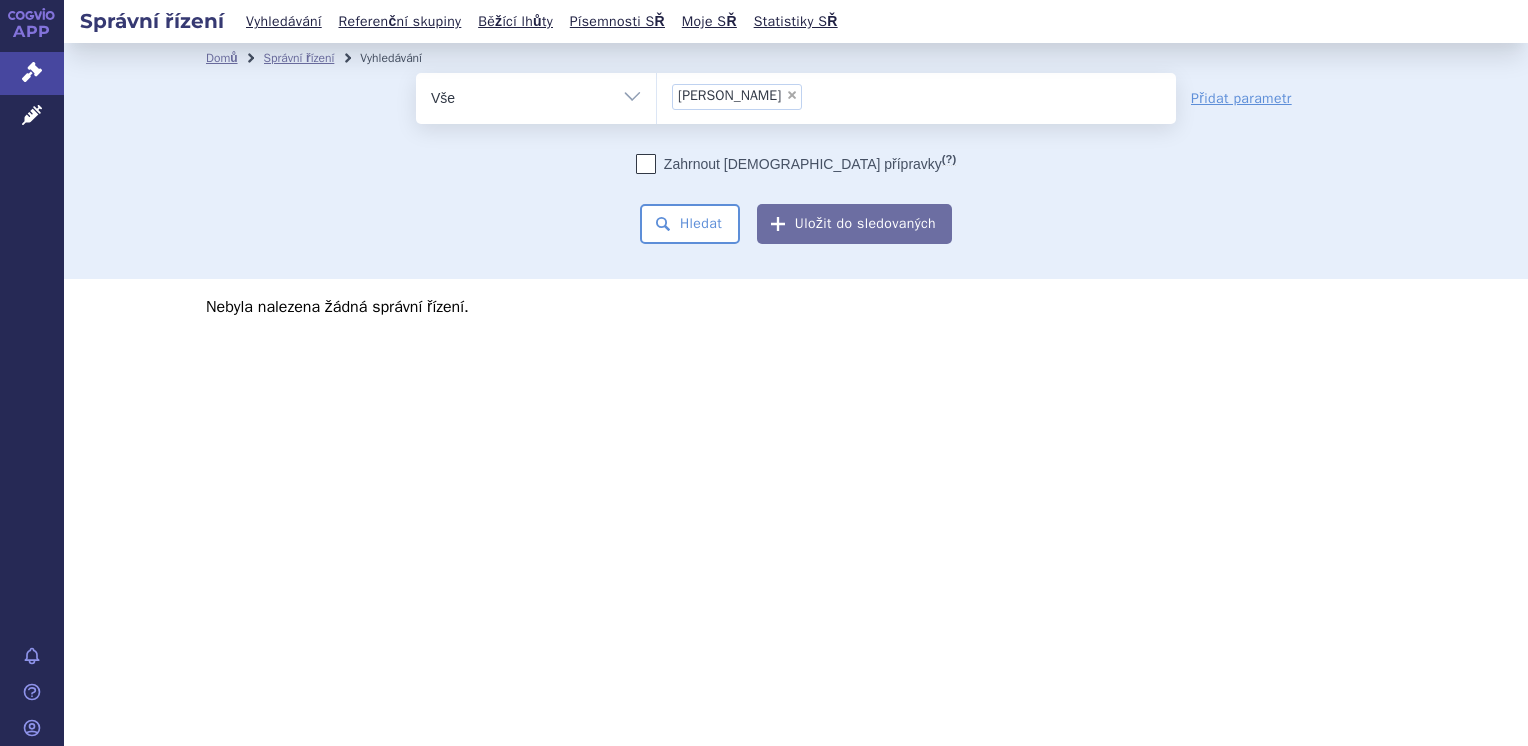 scroll, scrollTop: 0, scrollLeft: 0, axis: both 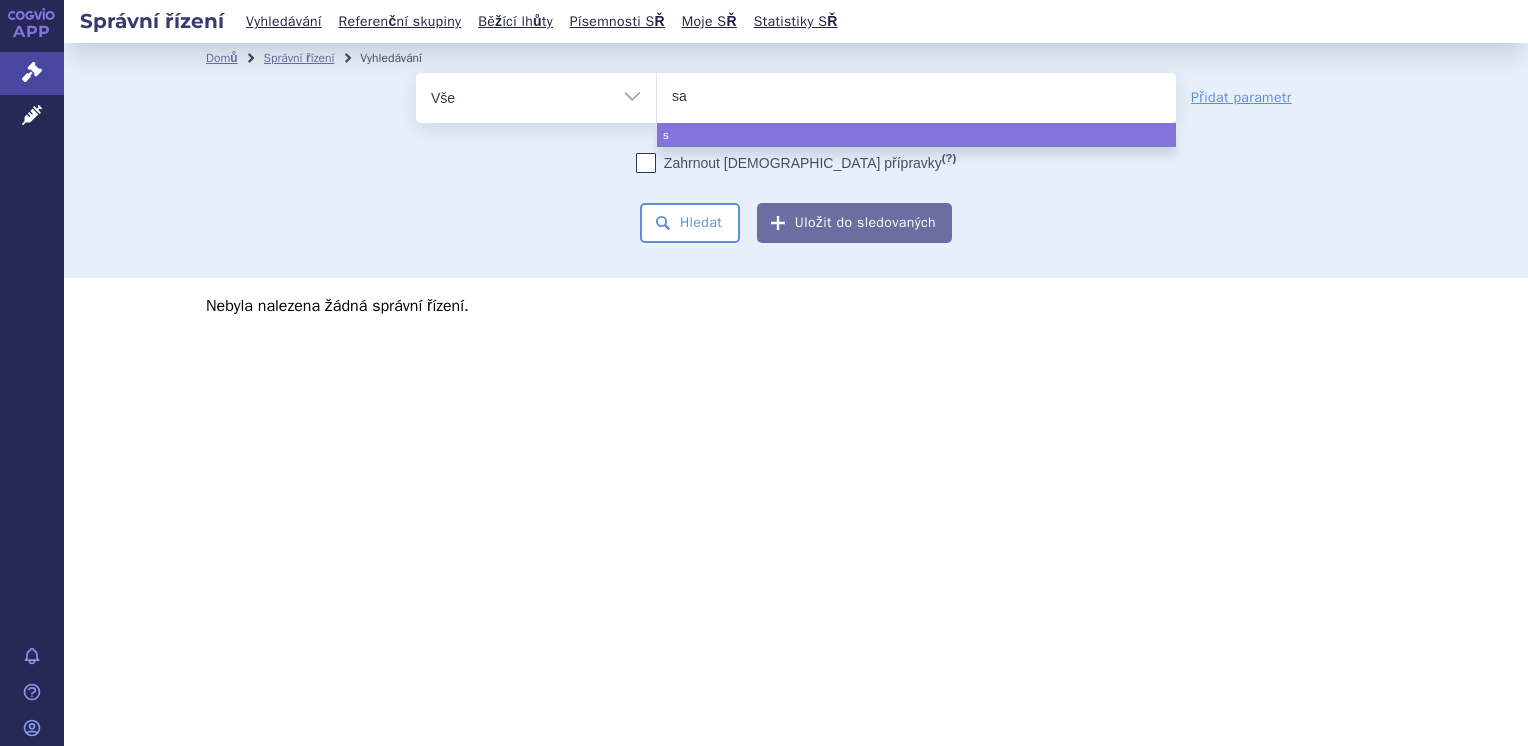 type on "sac" 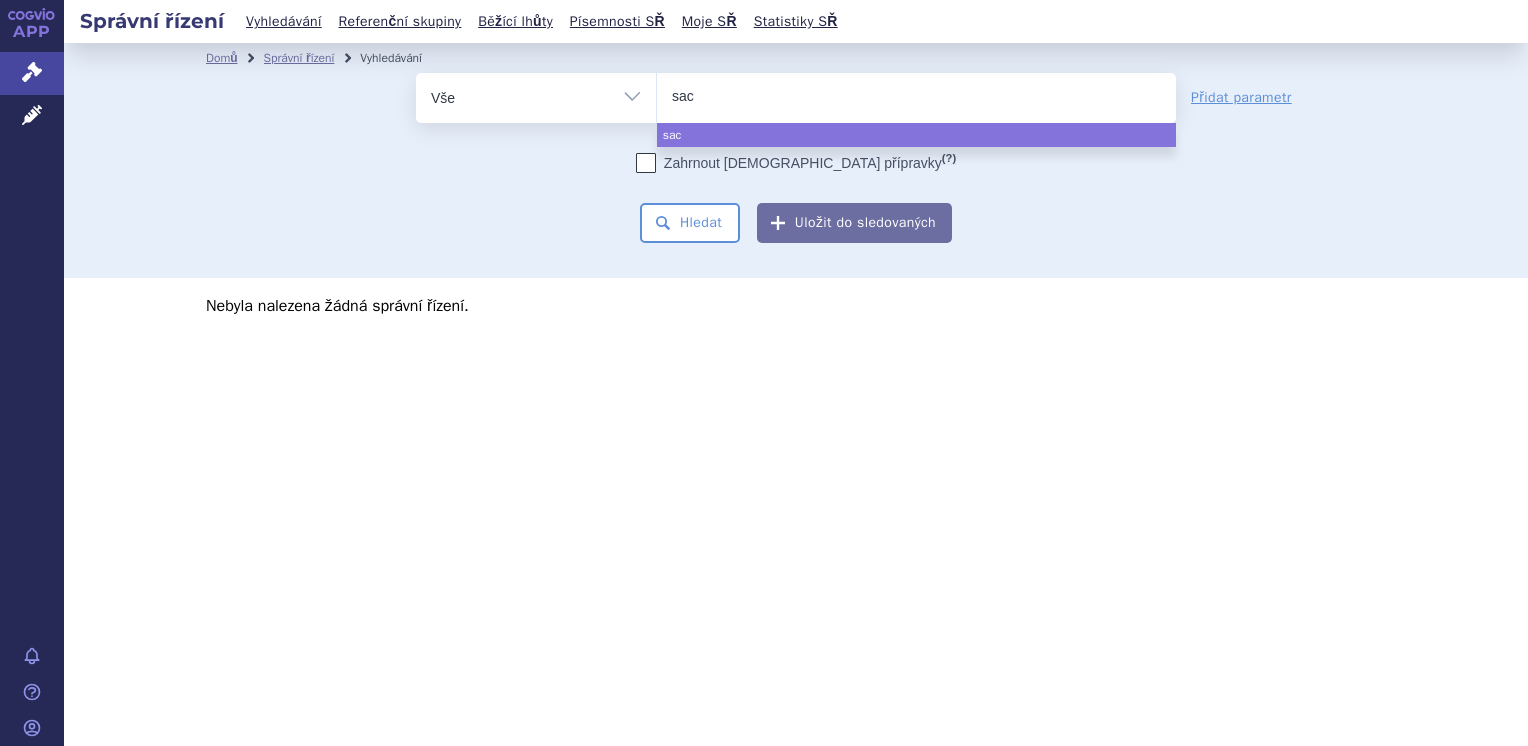 type on "saci" 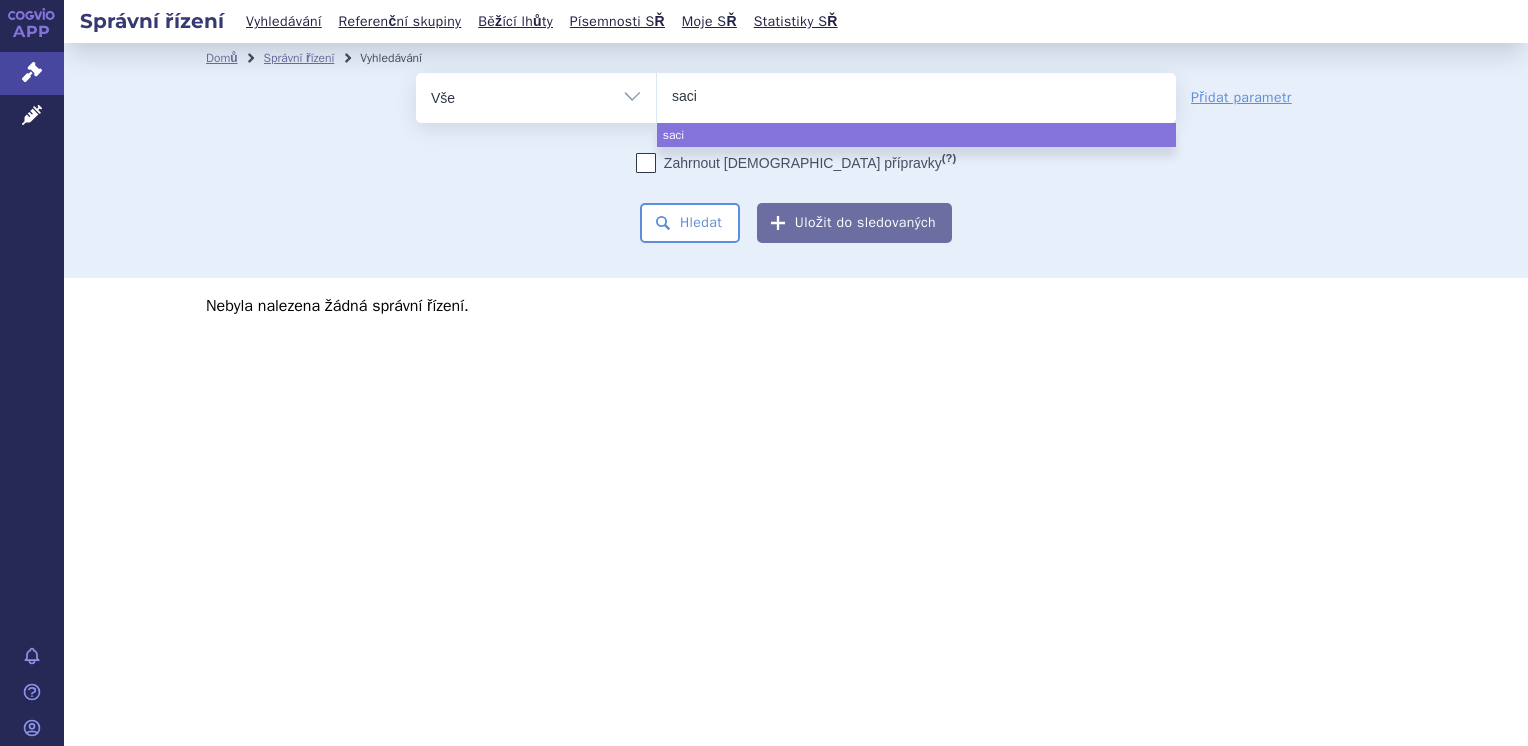 type on "sacit" 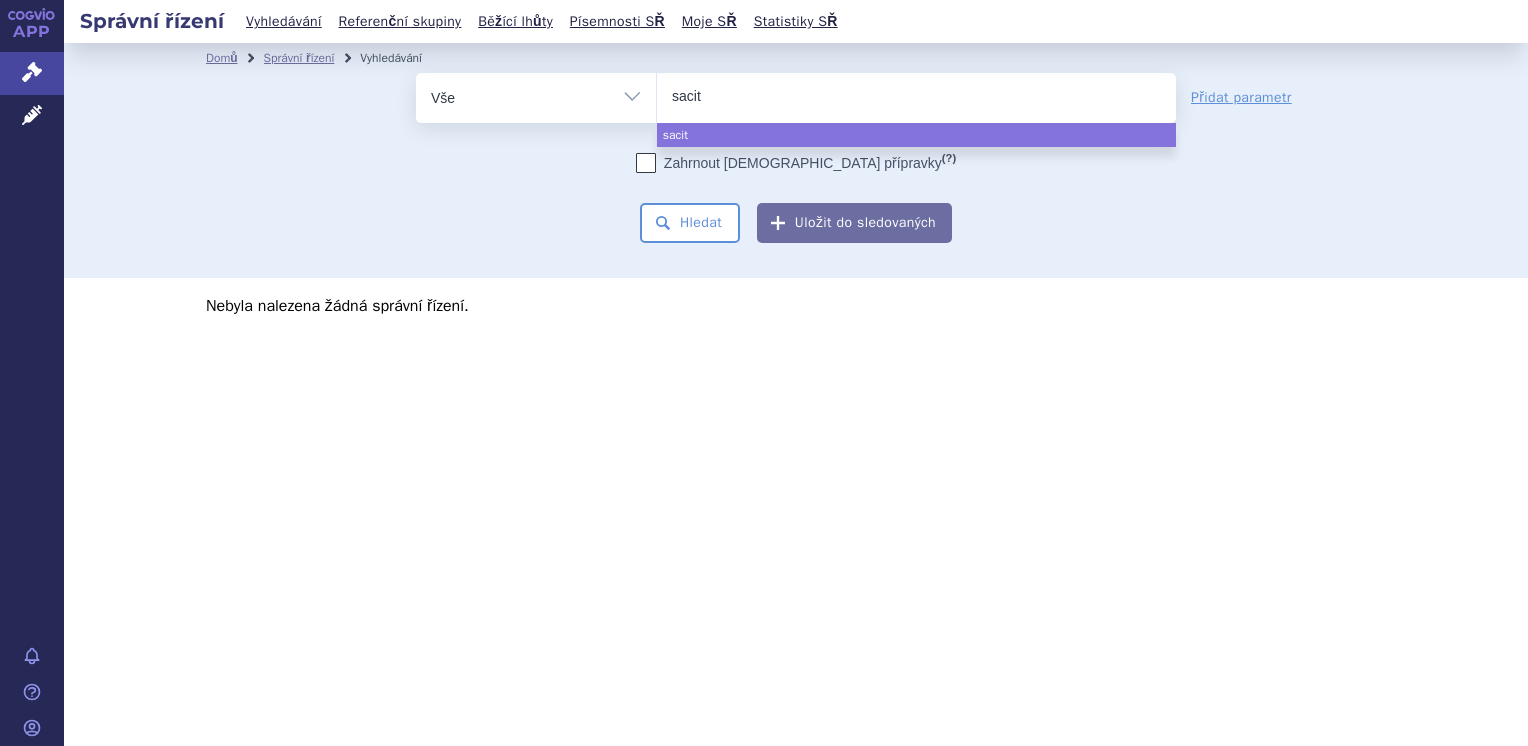 type on "sacitu" 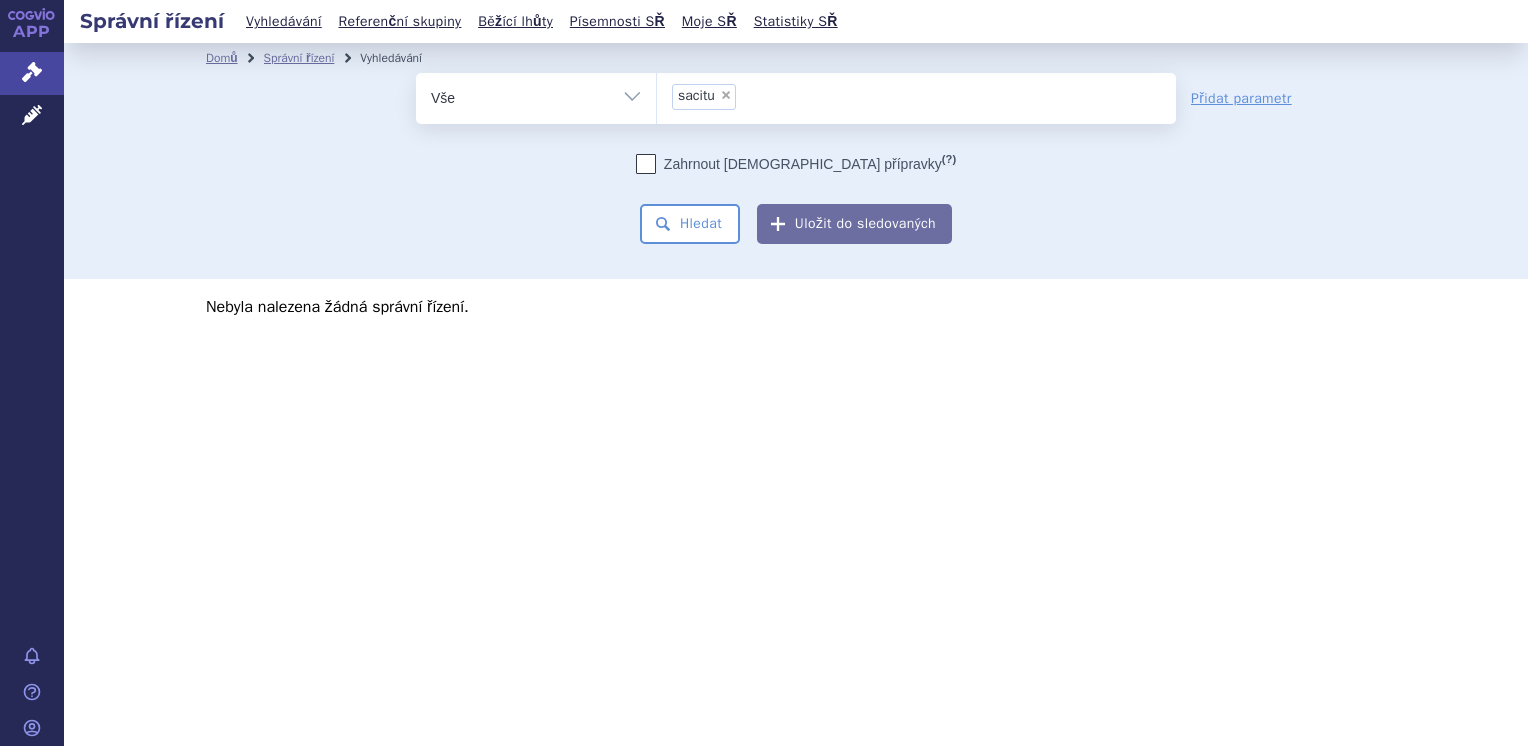 select on "sacitu" 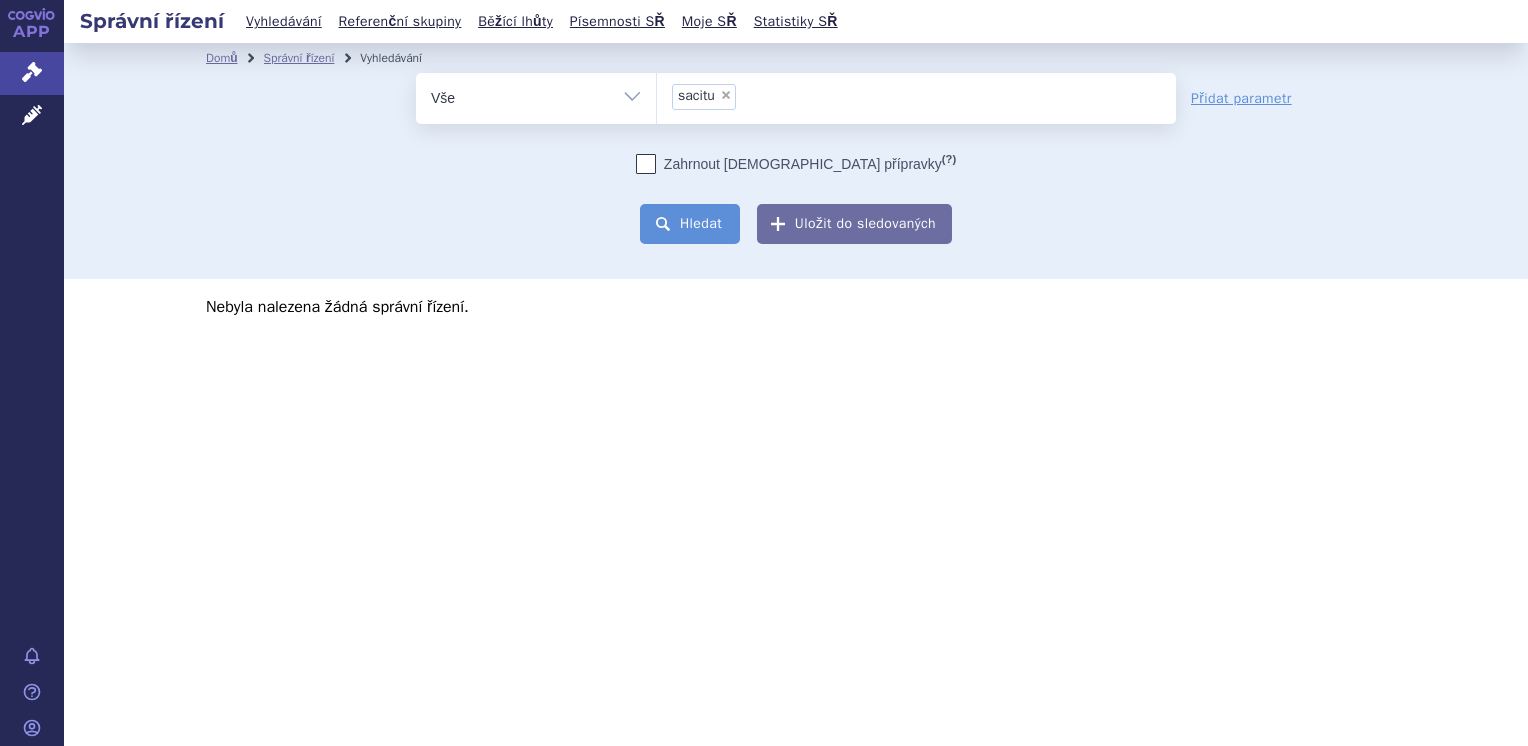 click on "Hledat" at bounding box center [690, 224] 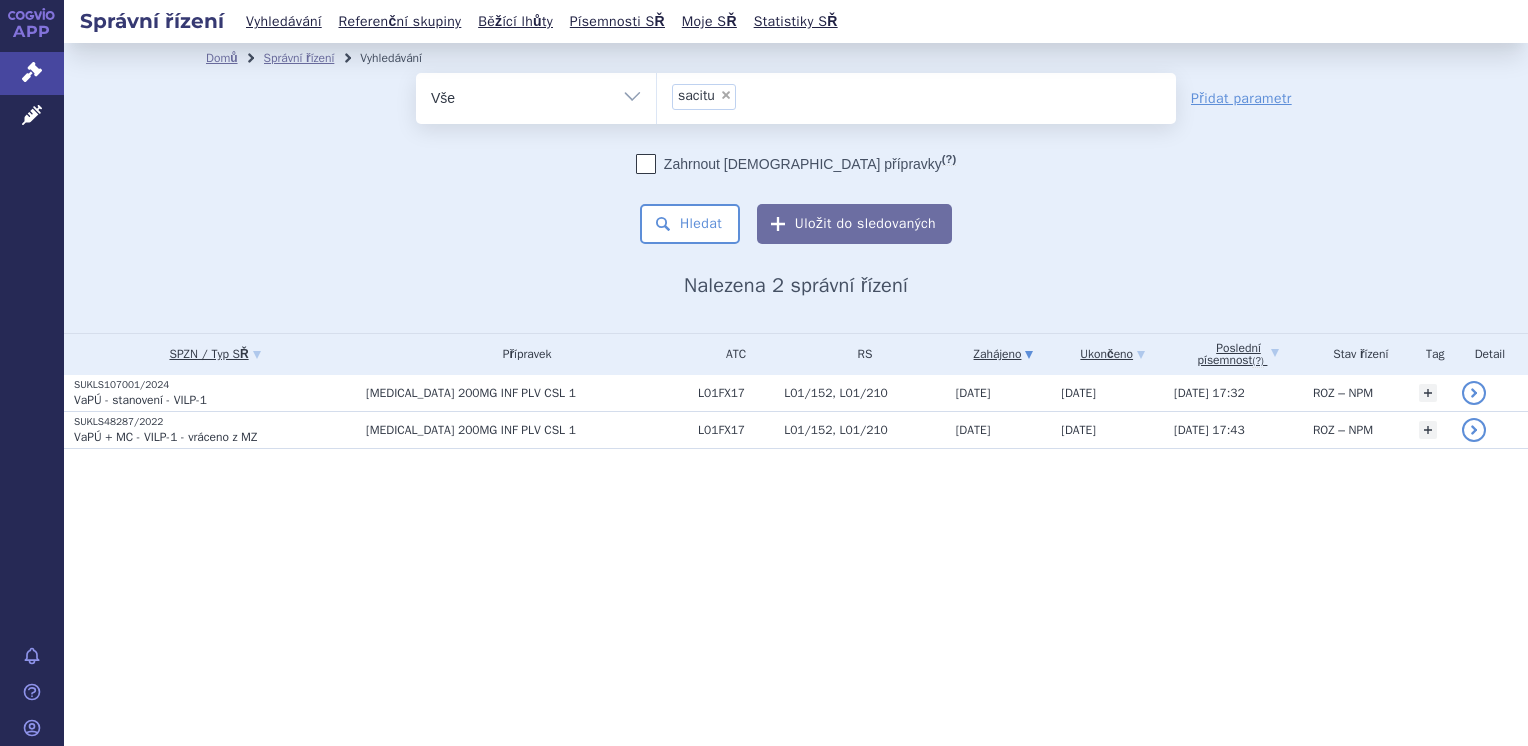 scroll, scrollTop: 0, scrollLeft: 0, axis: both 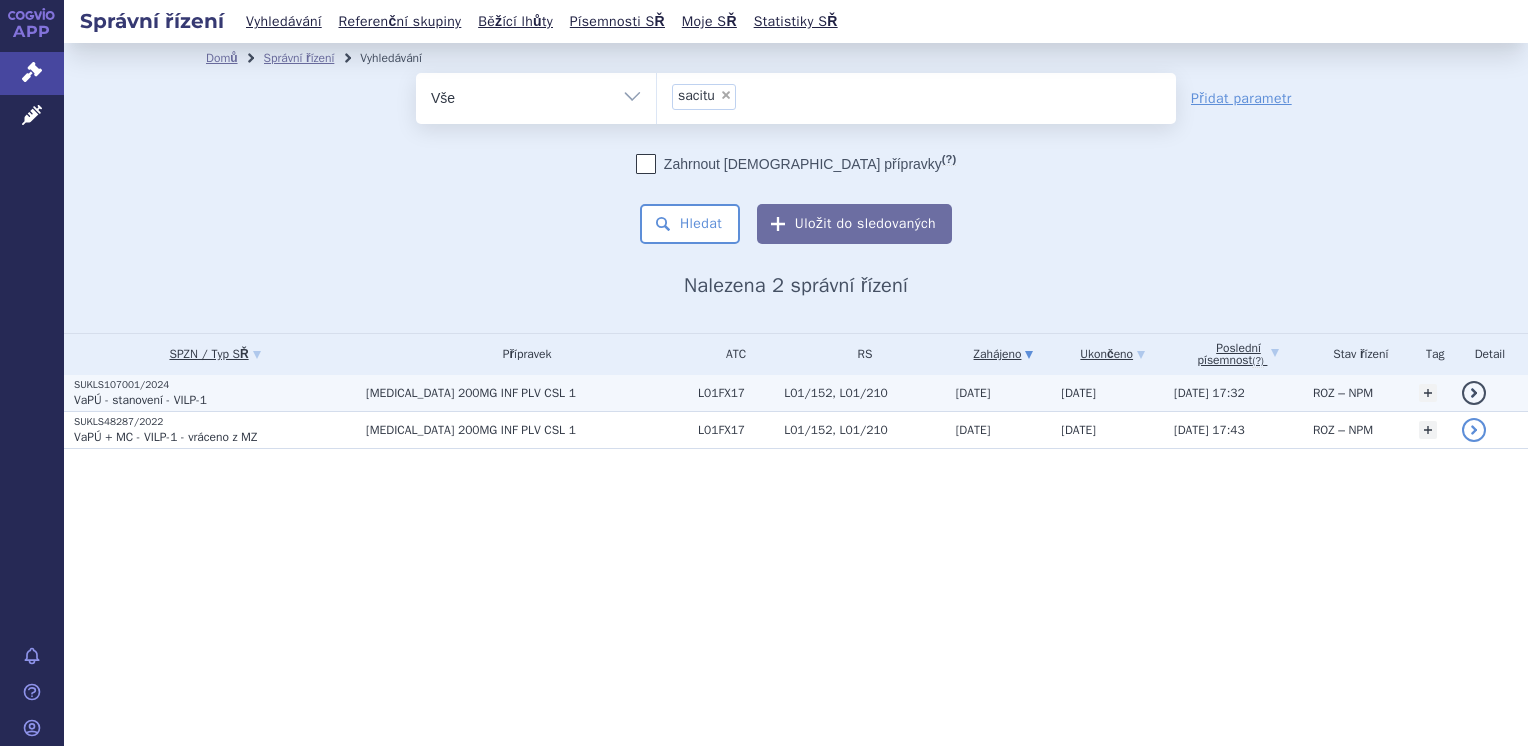 click on "VaPÚ - stanovení - VILP-1" at bounding box center [140, 400] 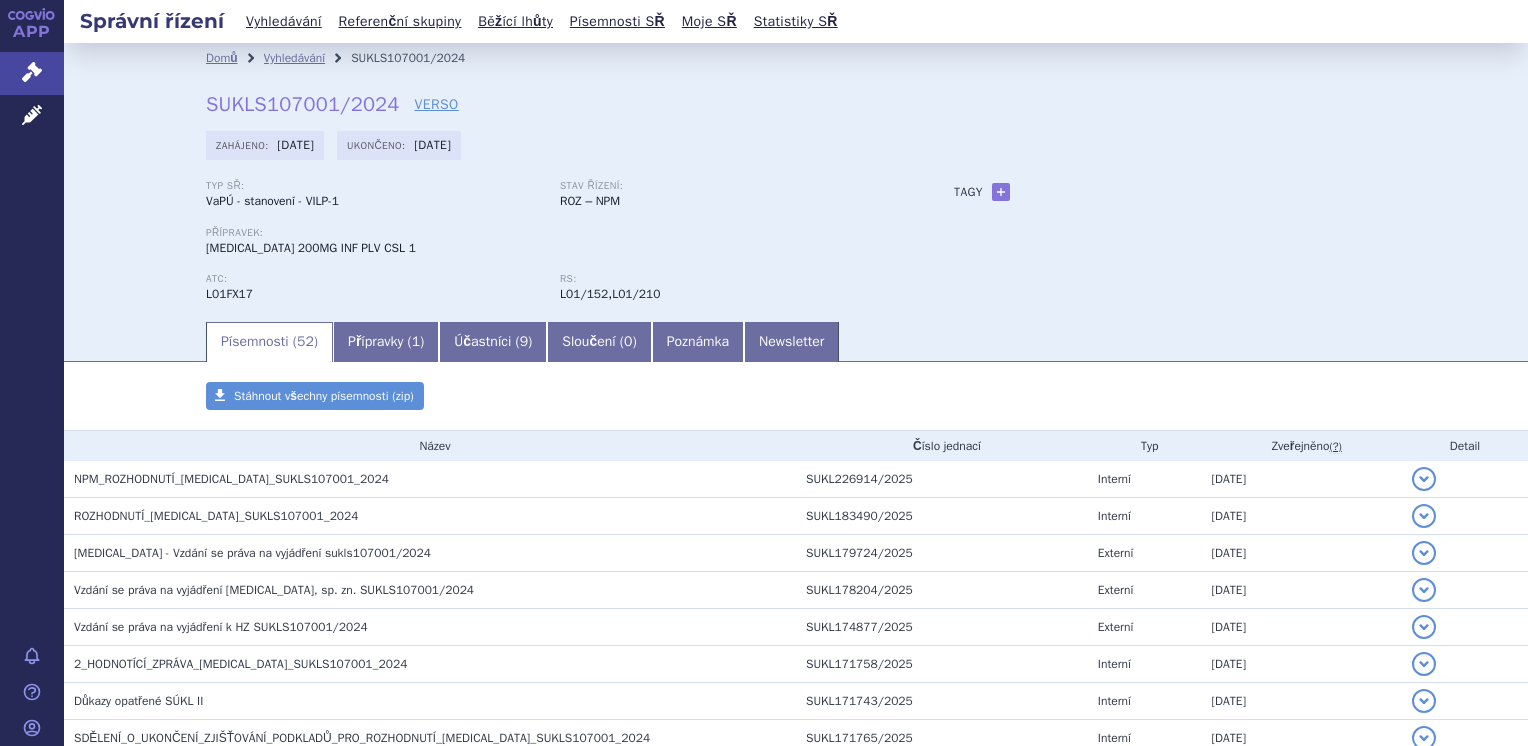 scroll, scrollTop: 0, scrollLeft: 0, axis: both 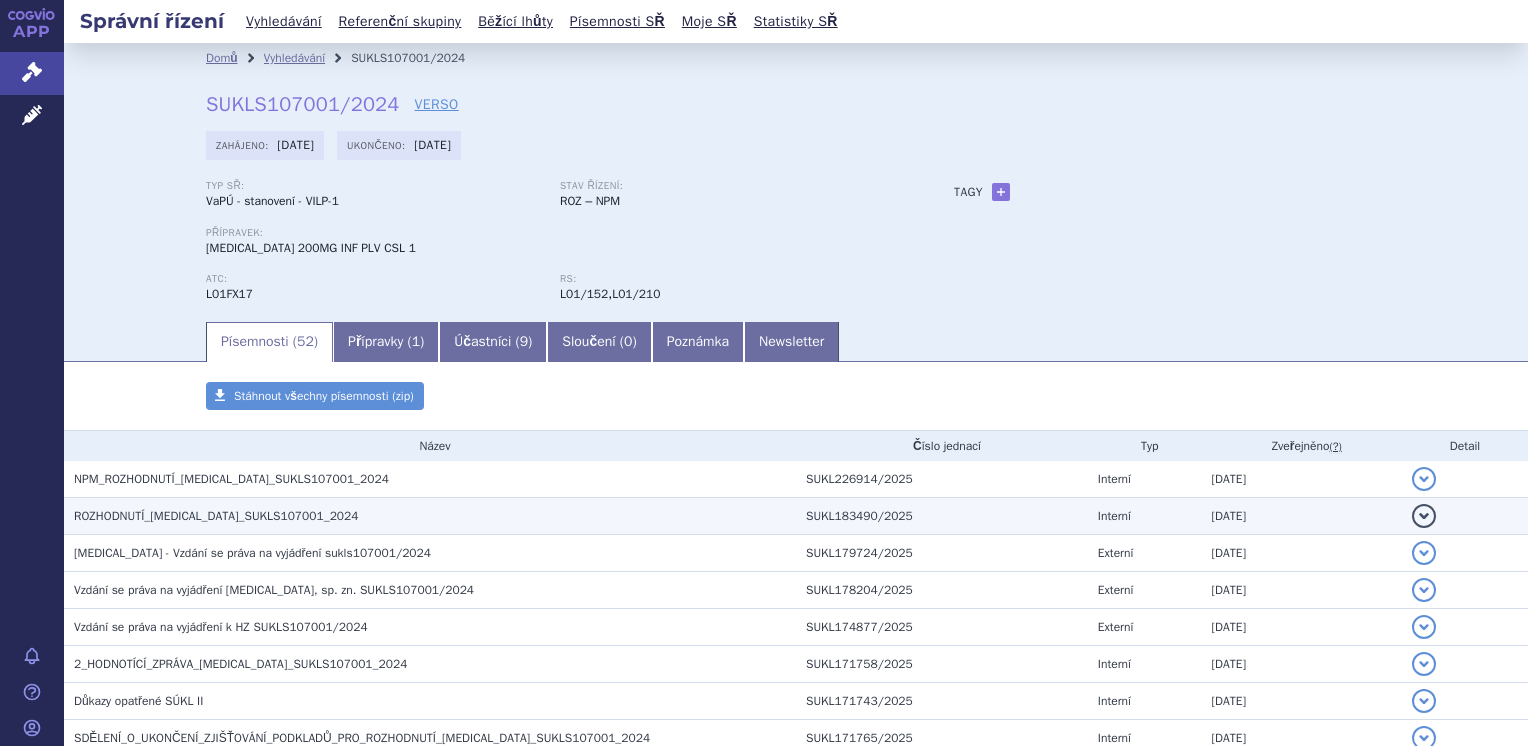 click on "ROZHODNUTÍ_[MEDICAL_DATA]_SUKLS107001_2024" at bounding box center [216, 516] 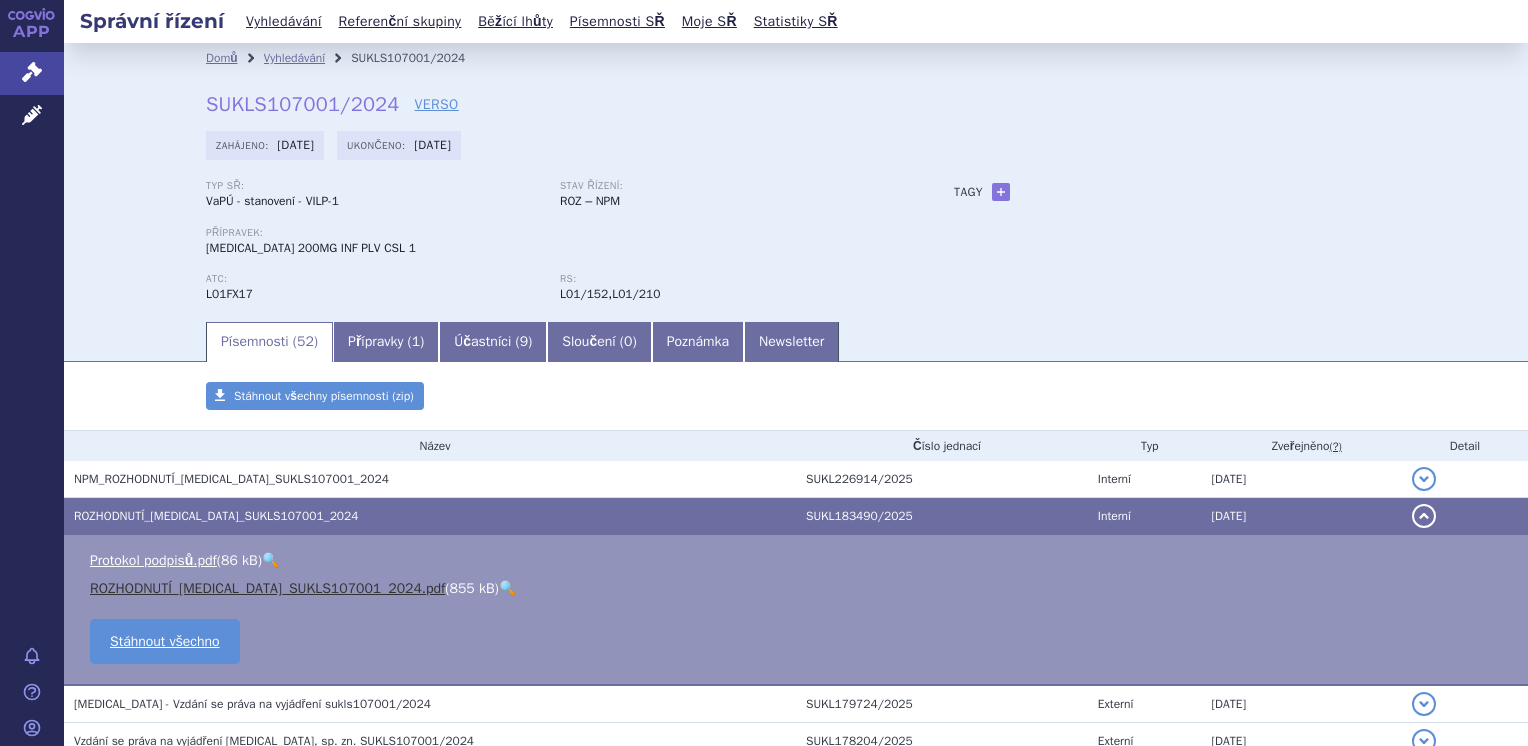 click on "ROZHODNUTÍ_[MEDICAL_DATA]_SUKLS107001_2024.pdf" at bounding box center (267, 588) 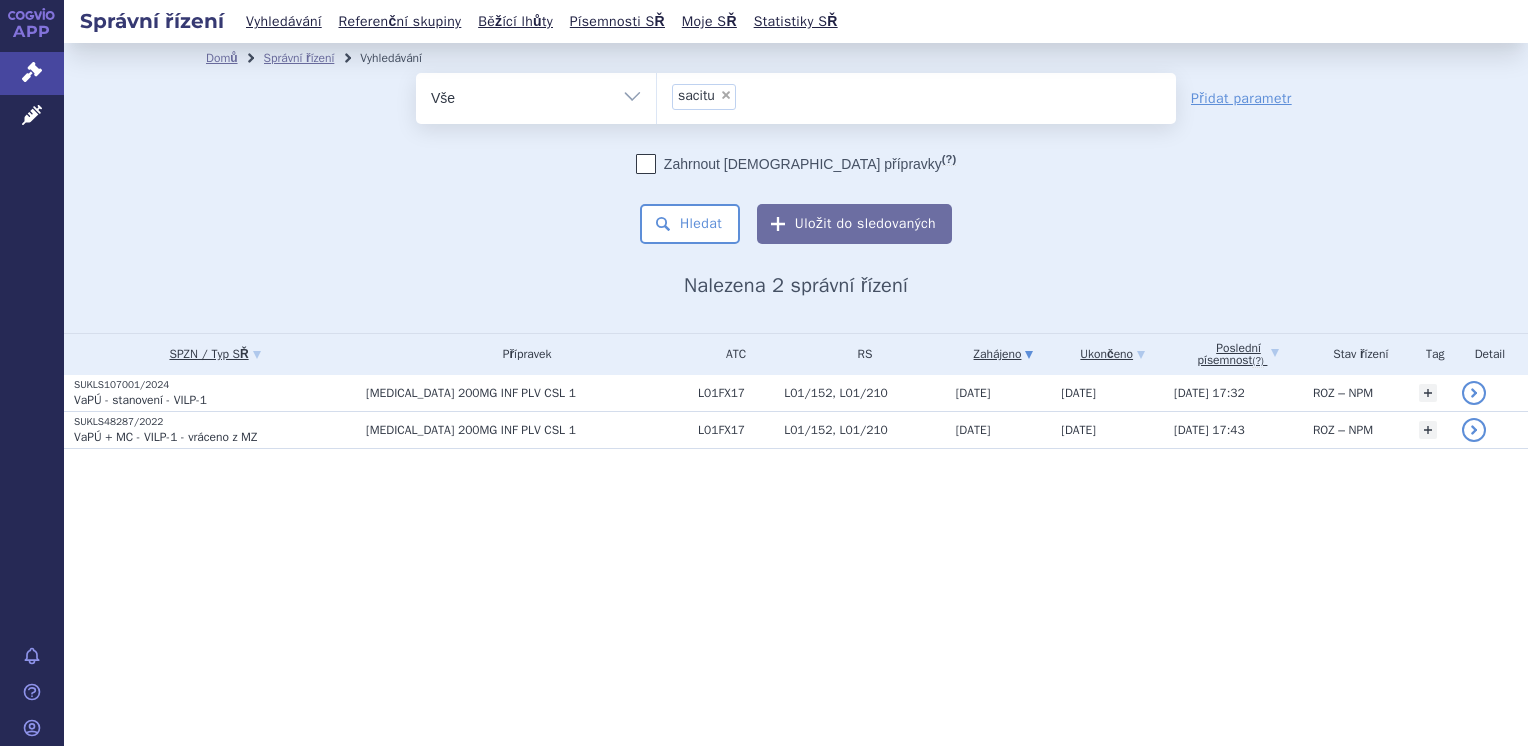 scroll, scrollTop: 0, scrollLeft: 0, axis: both 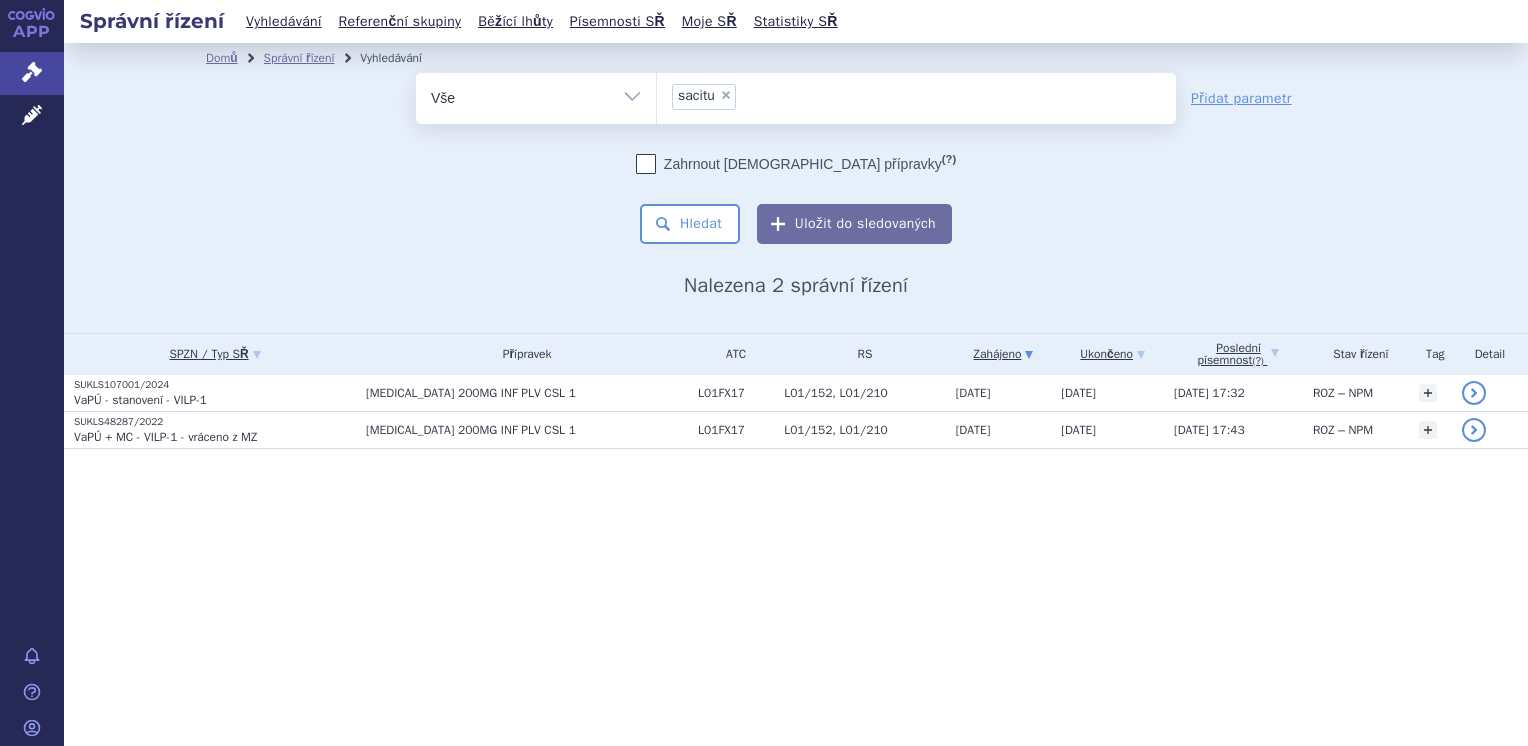 click on "×" at bounding box center (726, 95) 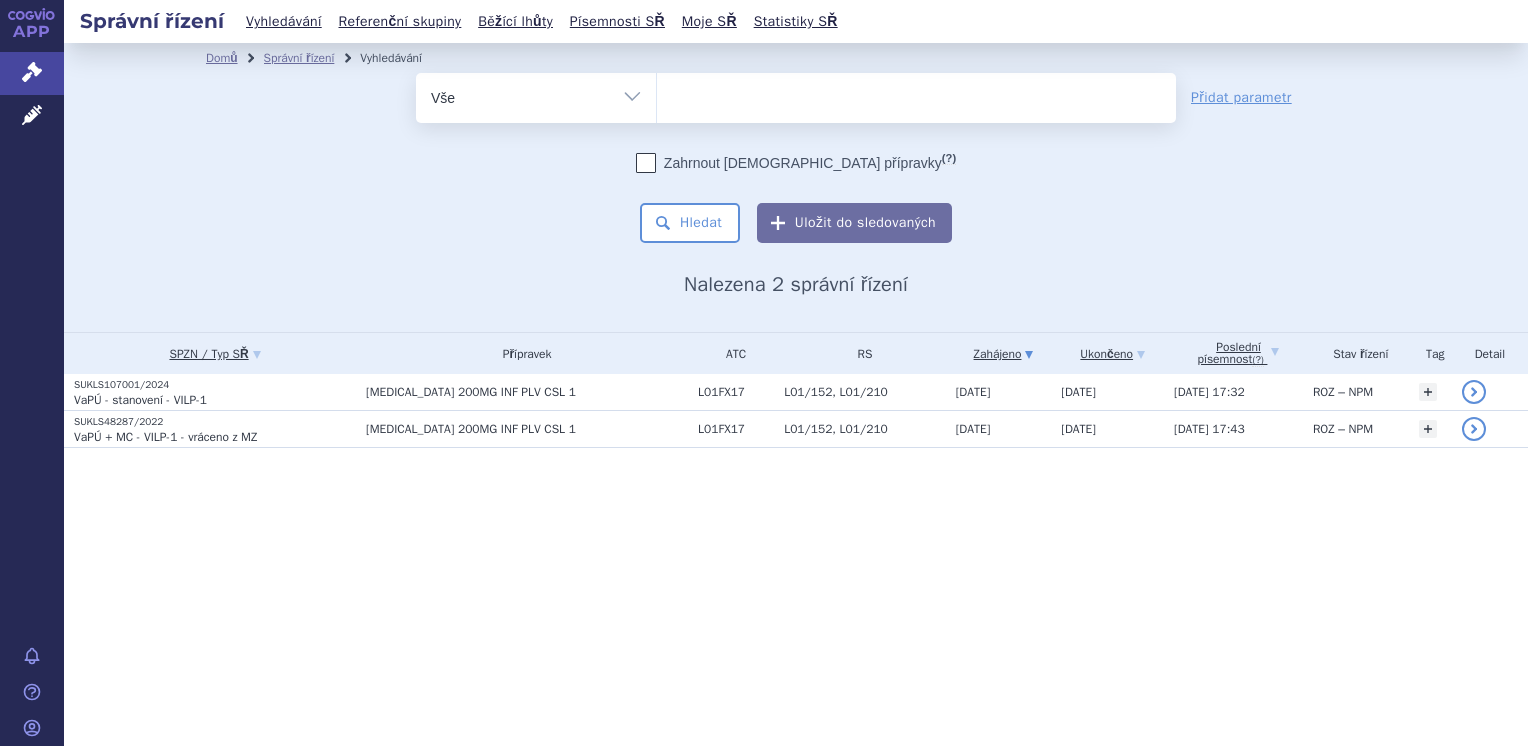 click at bounding box center [916, 94] 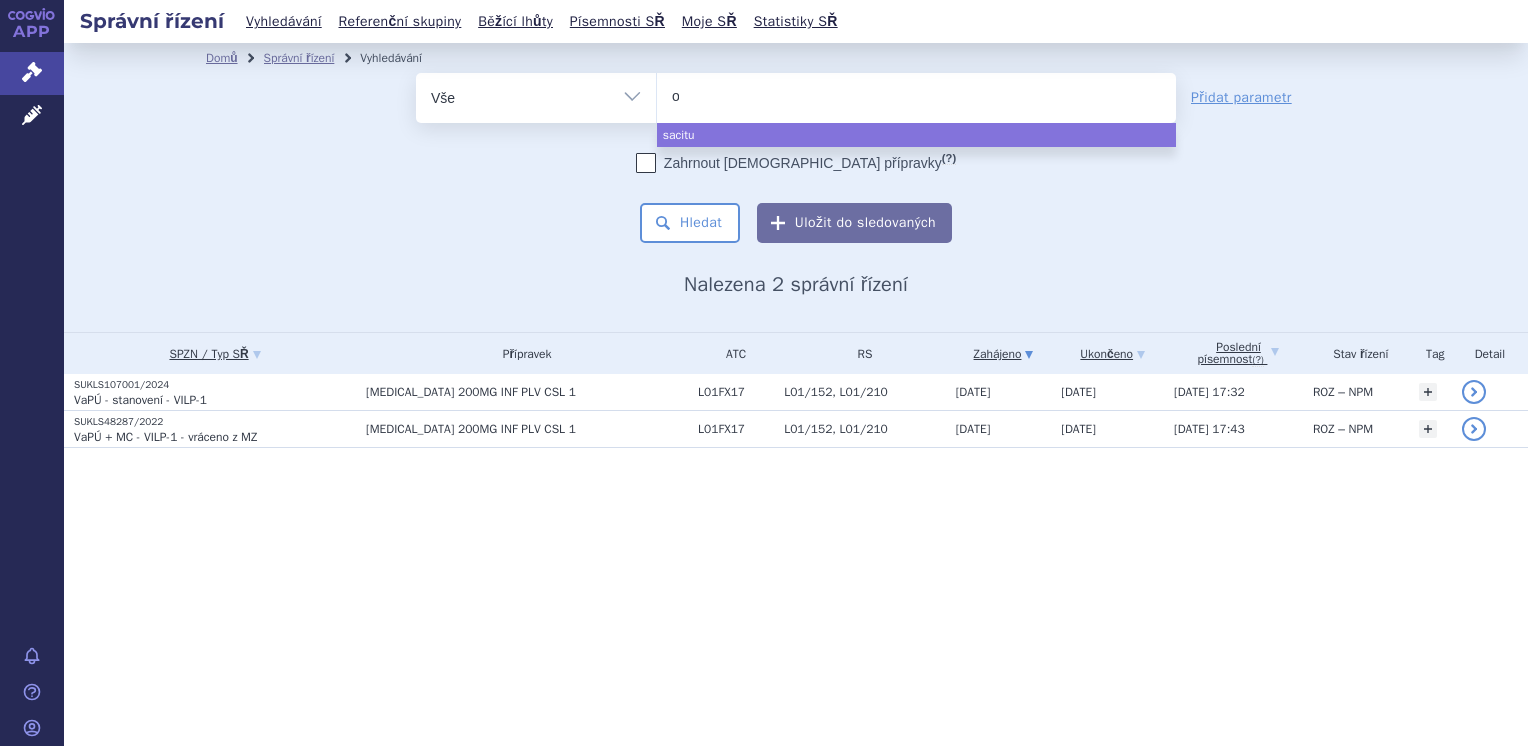 type on "op" 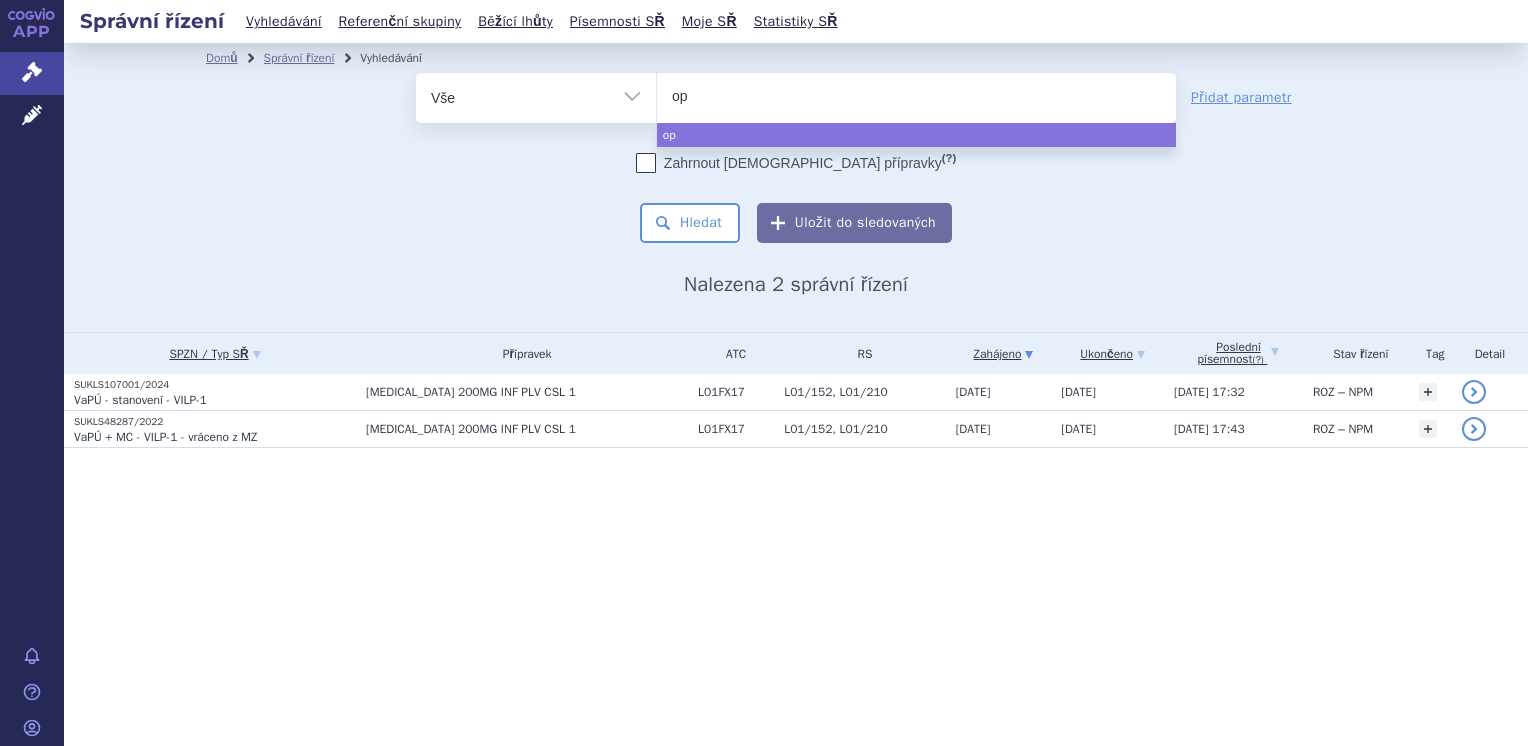 type on "opd" 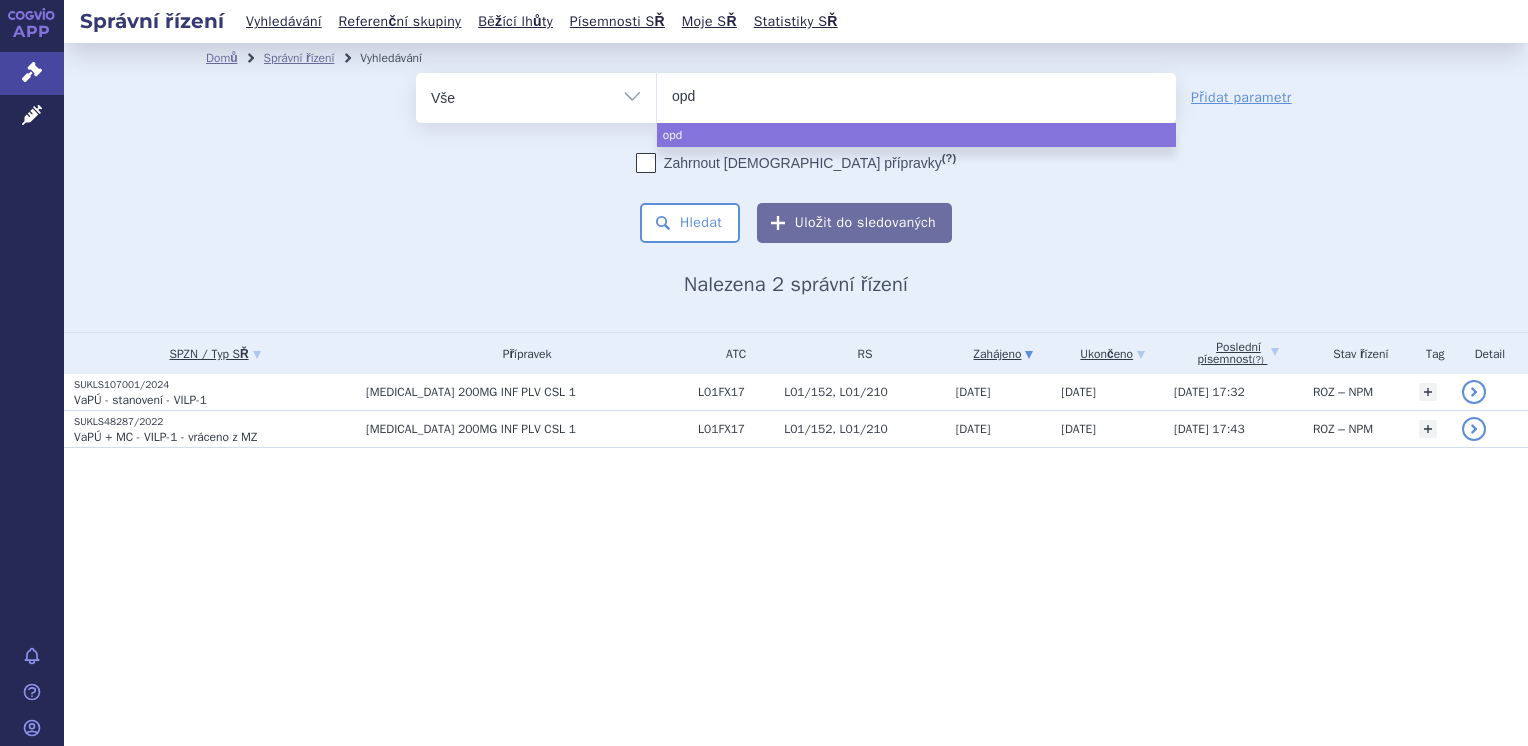 type on "opdi" 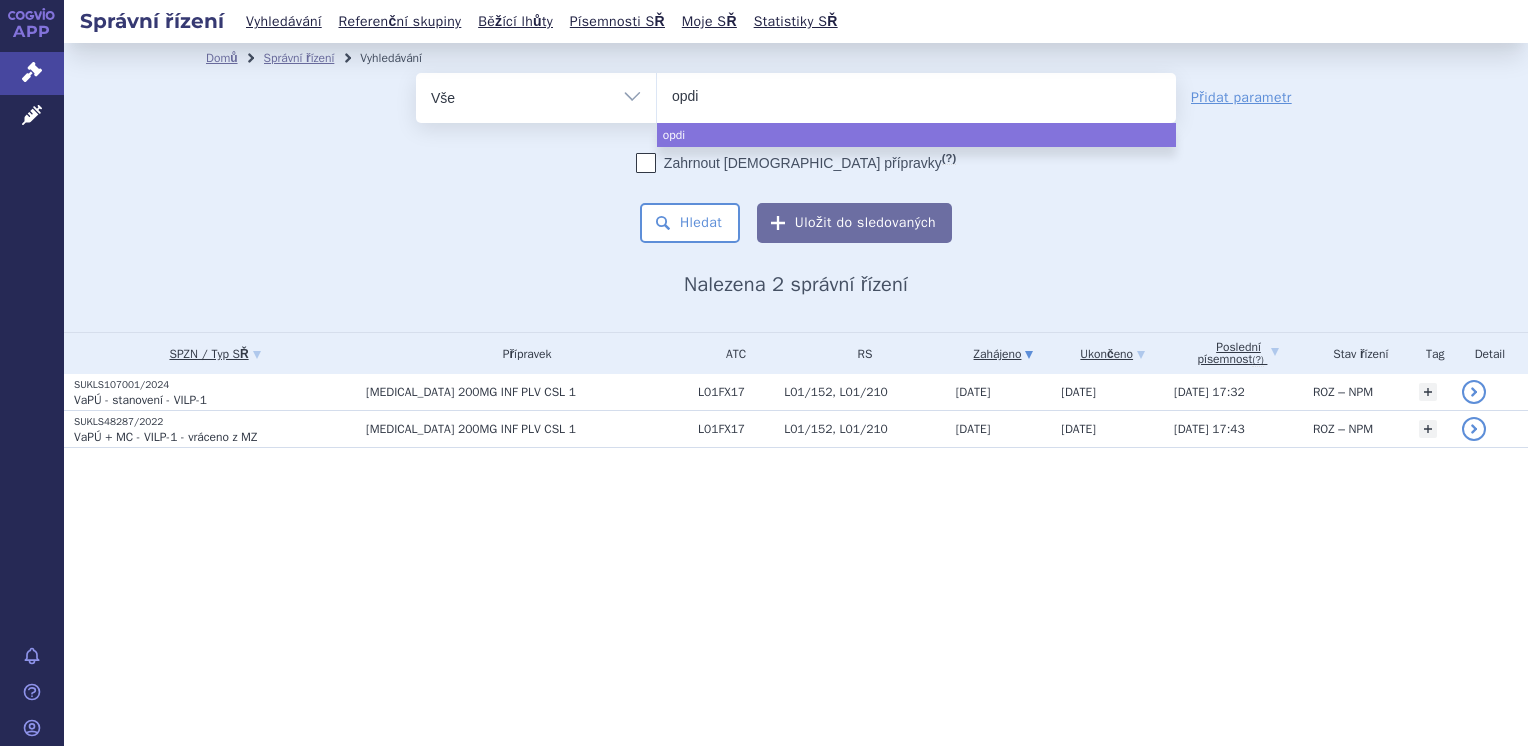 type on "opdiv" 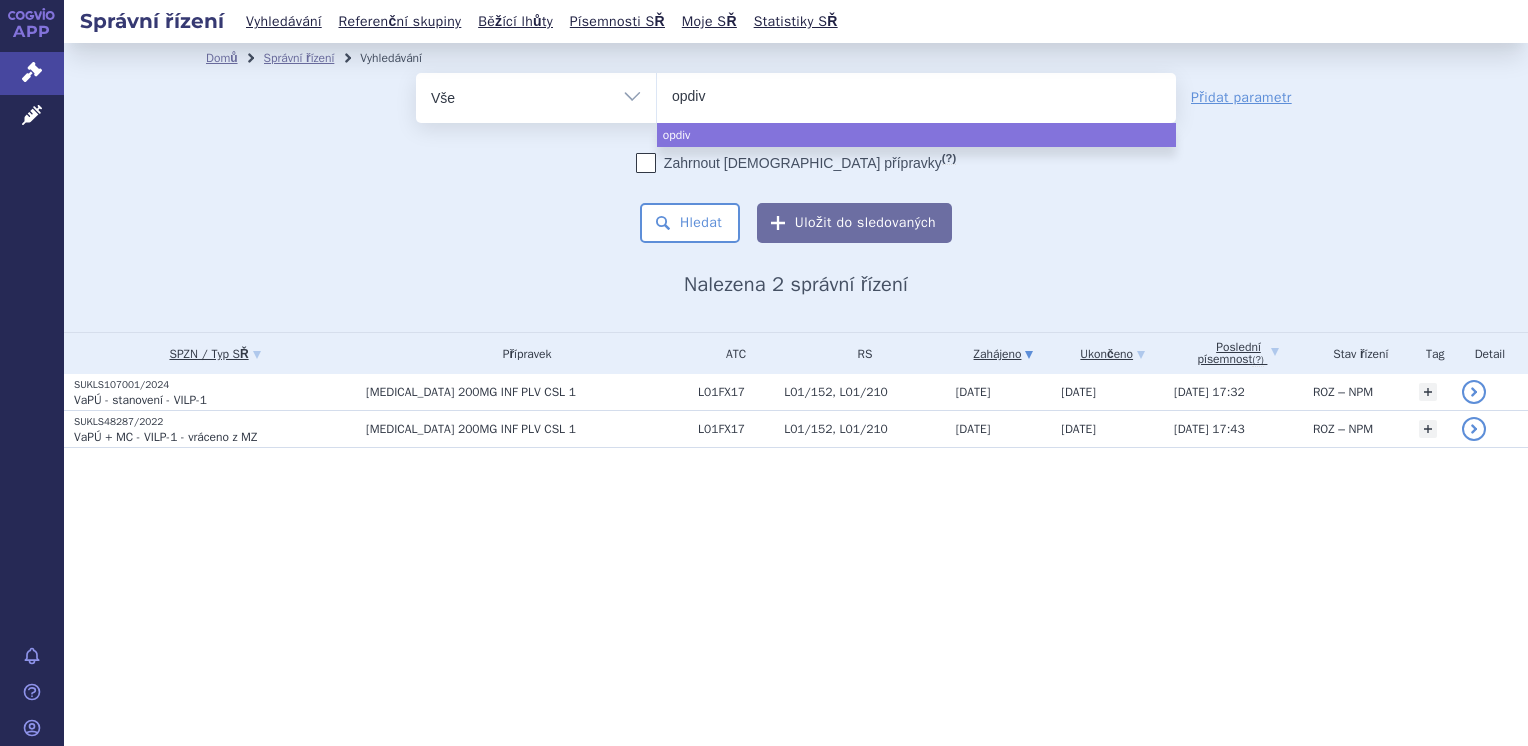 type on "opdivo" 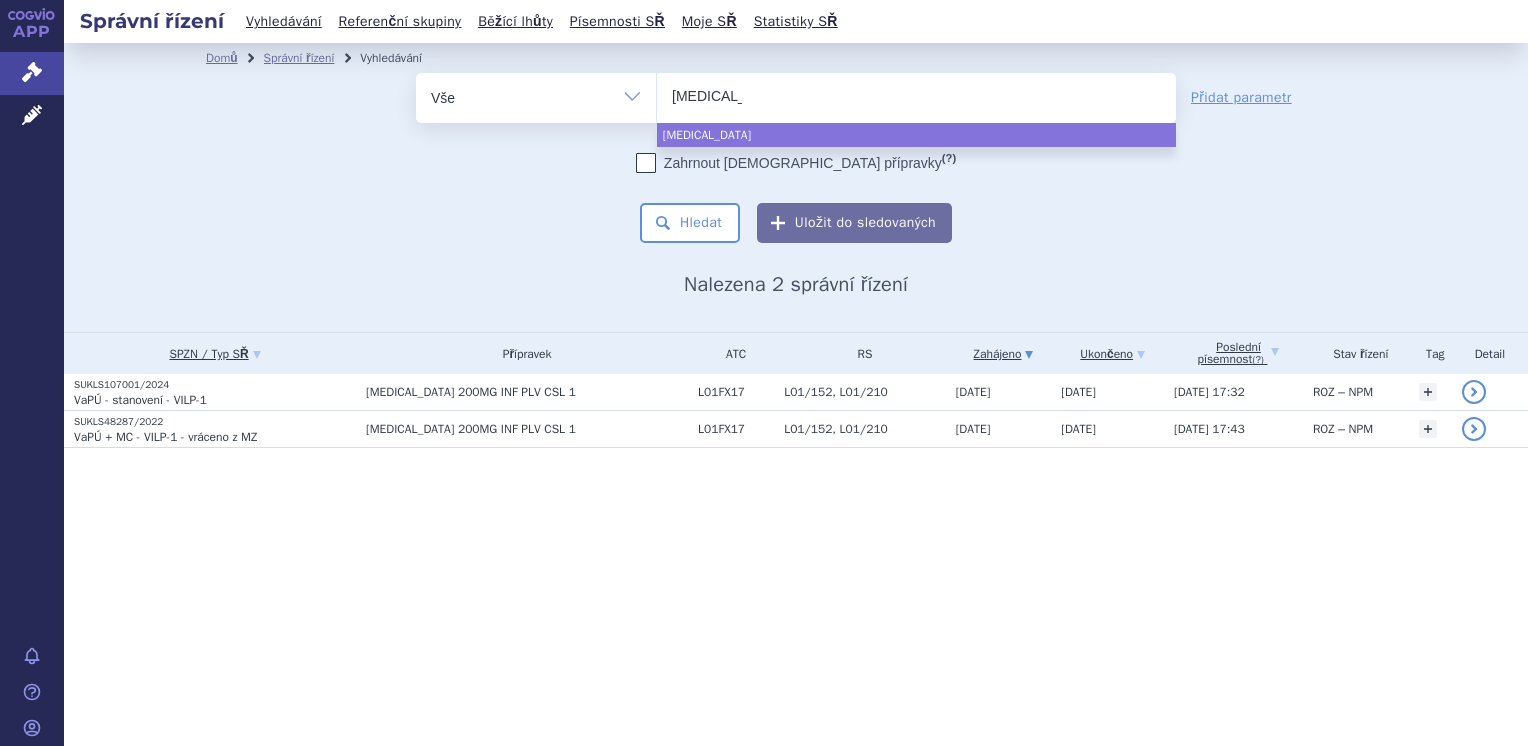 select on "opdivo" 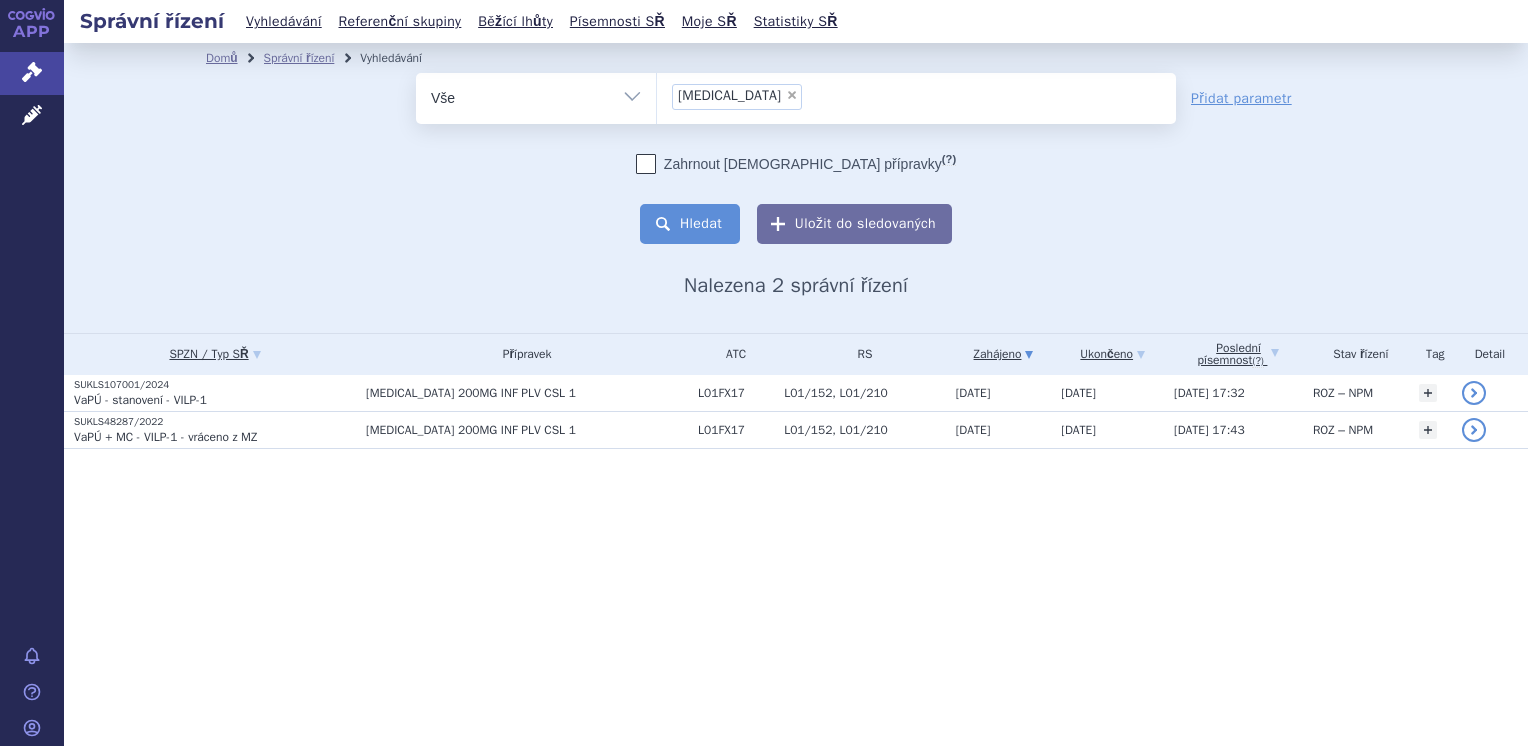 click on "Hledat" at bounding box center (690, 224) 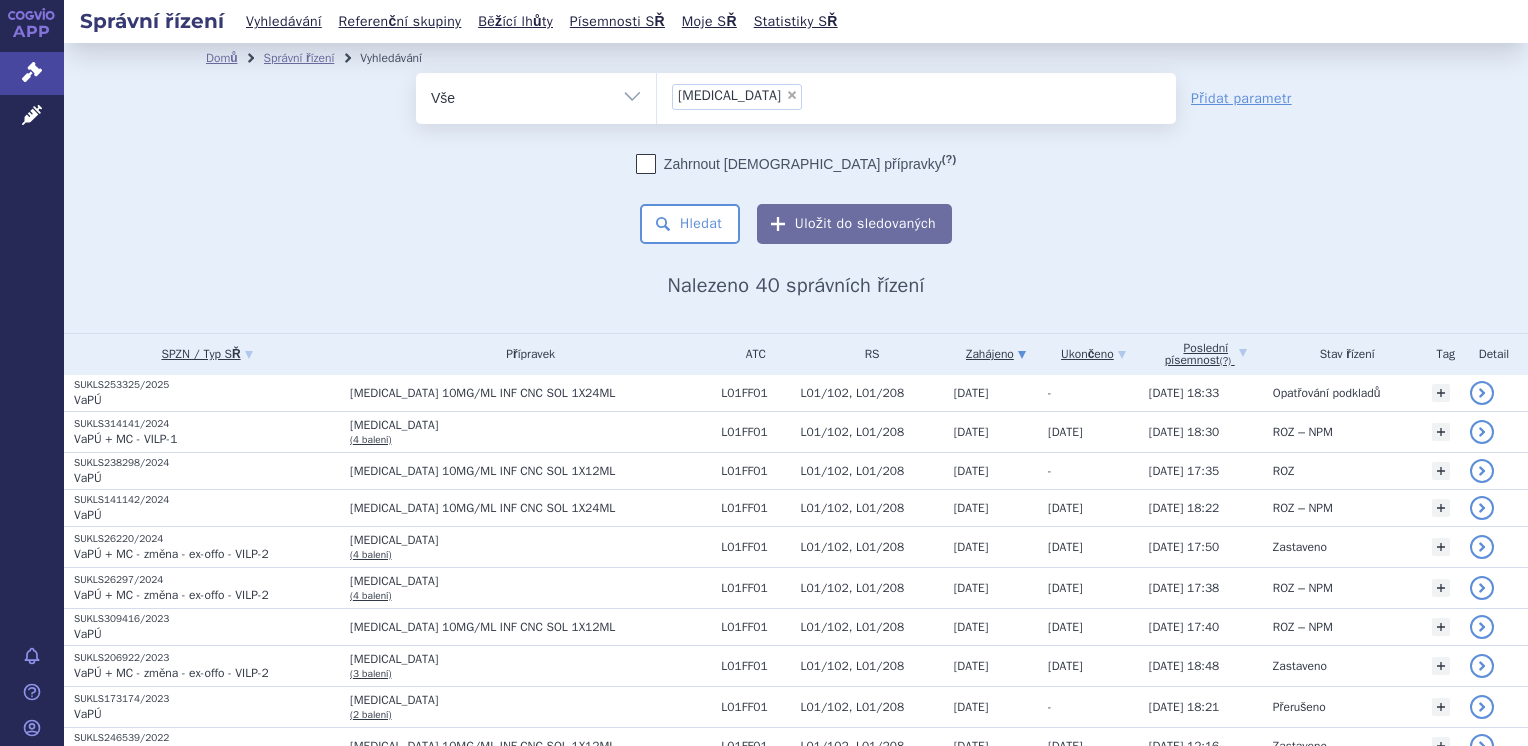 scroll, scrollTop: 0, scrollLeft: 0, axis: both 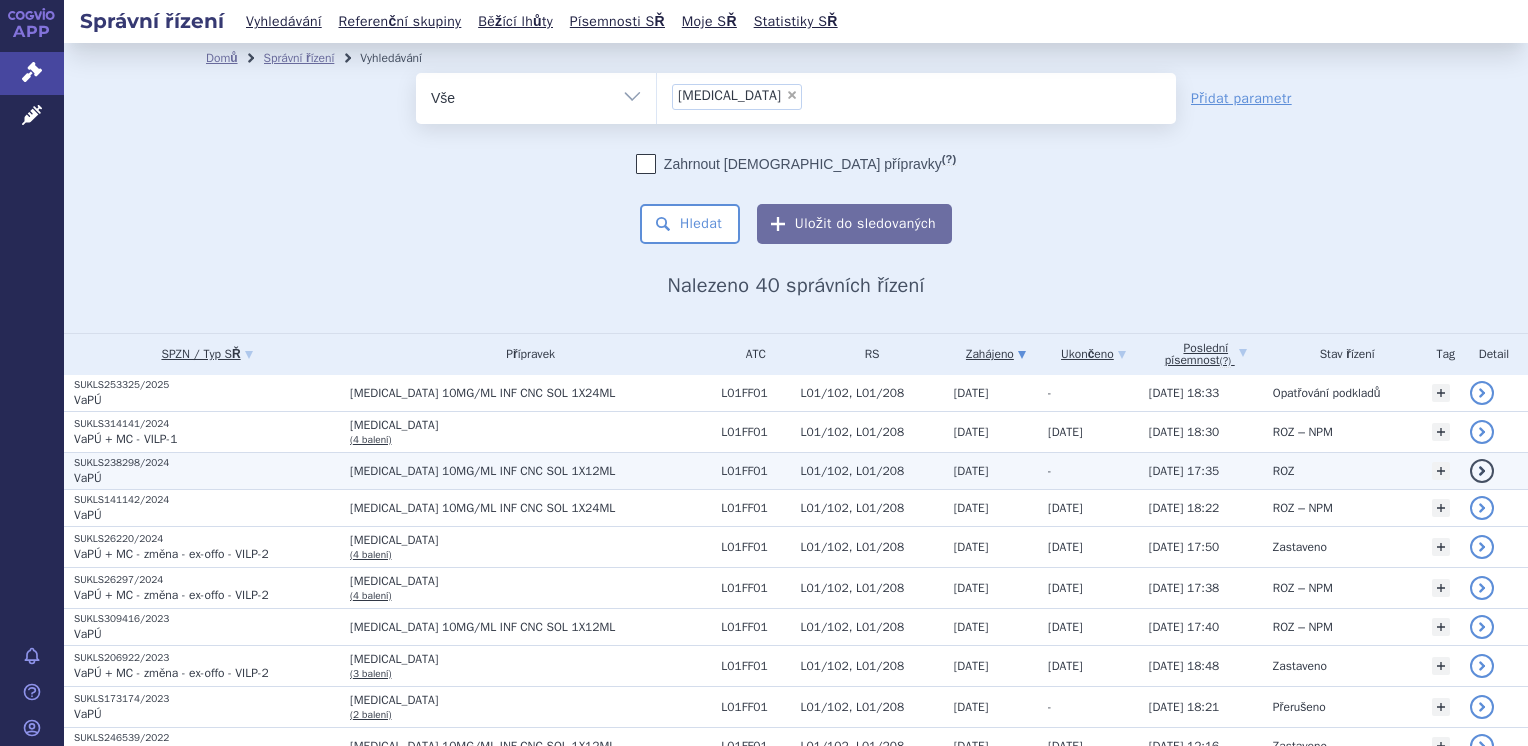 click on "[MEDICAL_DATA] 10MG/ML INF CNC SOL 1X12ML" at bounding box center [530, 471] 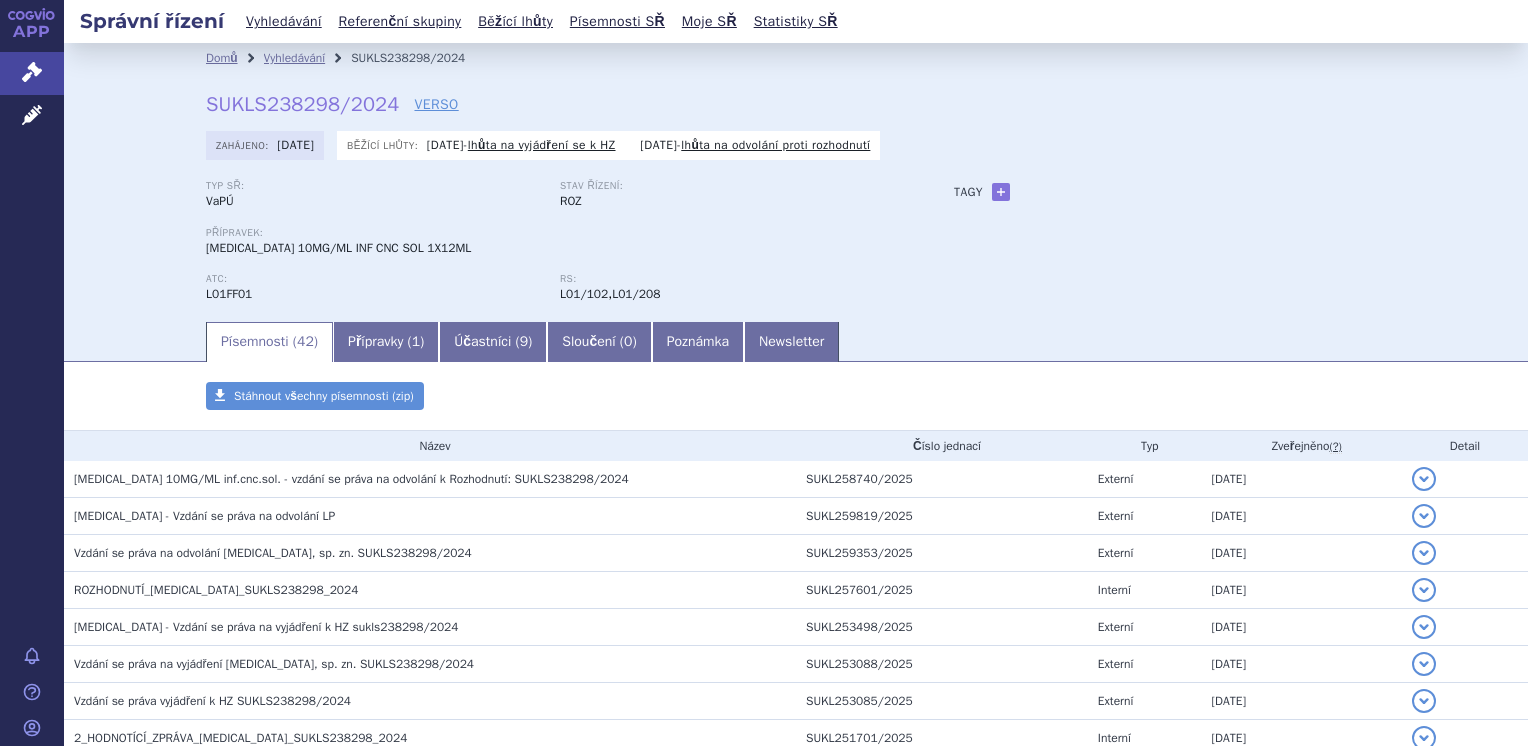 scroll, scrollTop: 0, scrollLeft: 0, axis: both 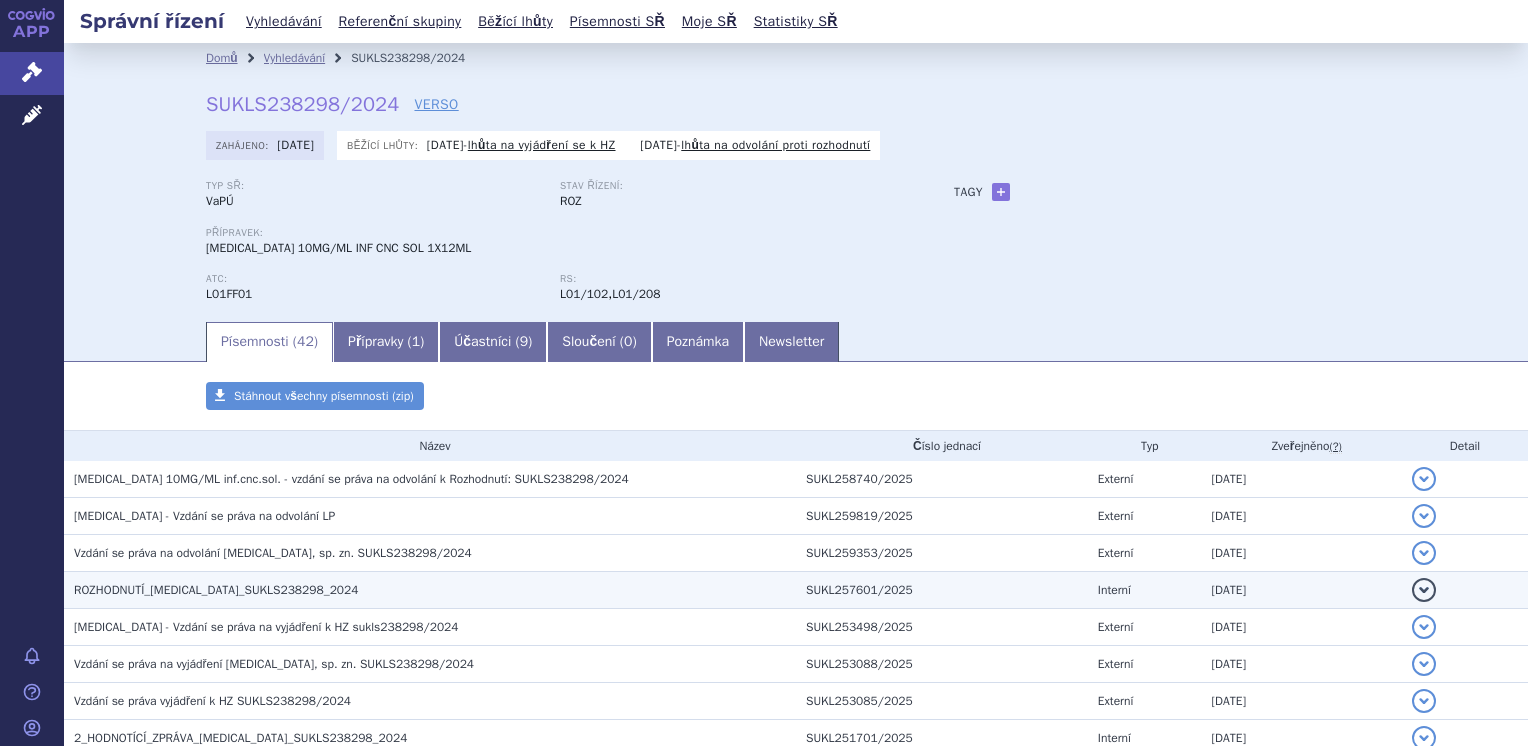 click on "ROZHODNUTÍ_[MEDICAL_DATA]_SUKLS238298_2024" at bounding box center [216, 590] 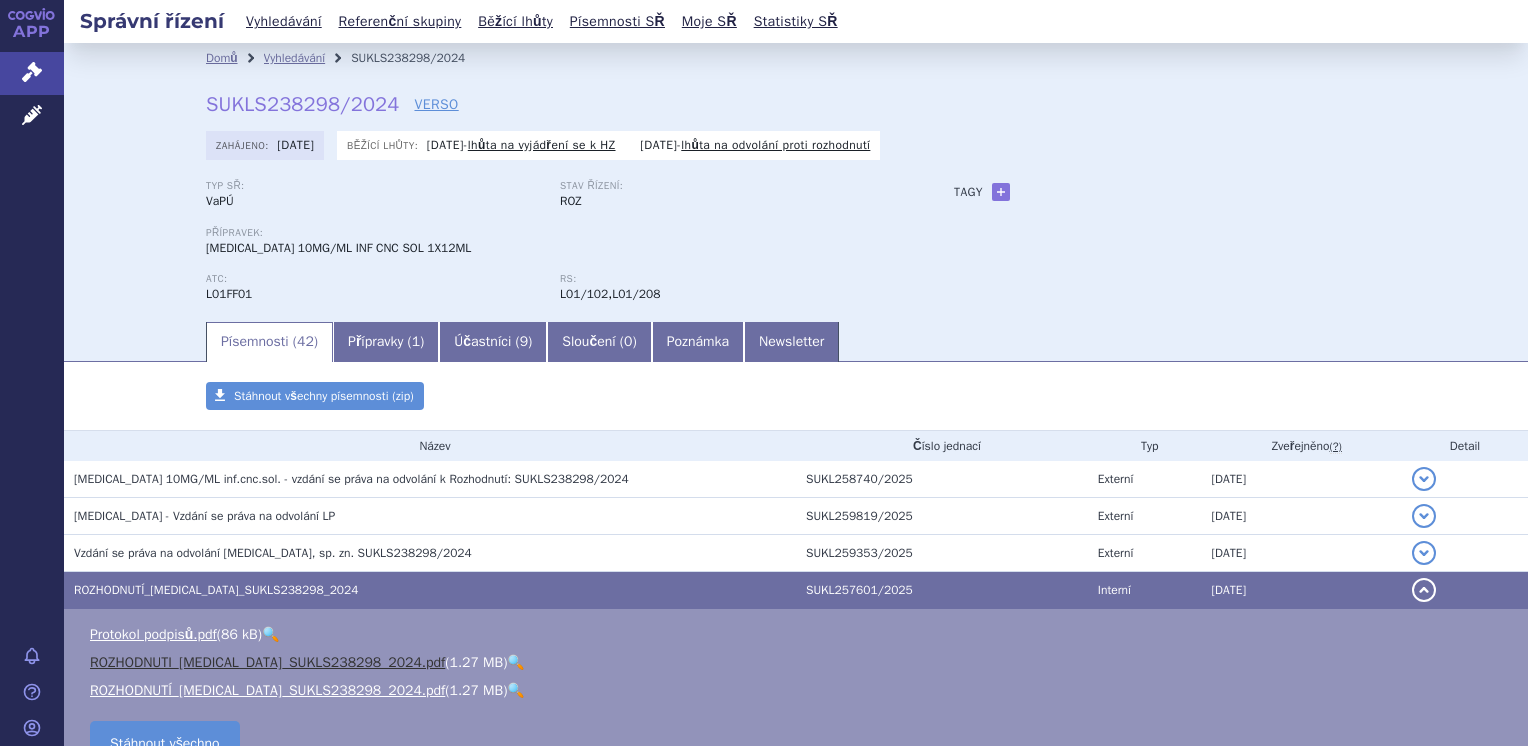 click on "ROZHODNUTI_OPDIVO_SUKLS238298_2024.pdf" at bounding box center (267, 662) 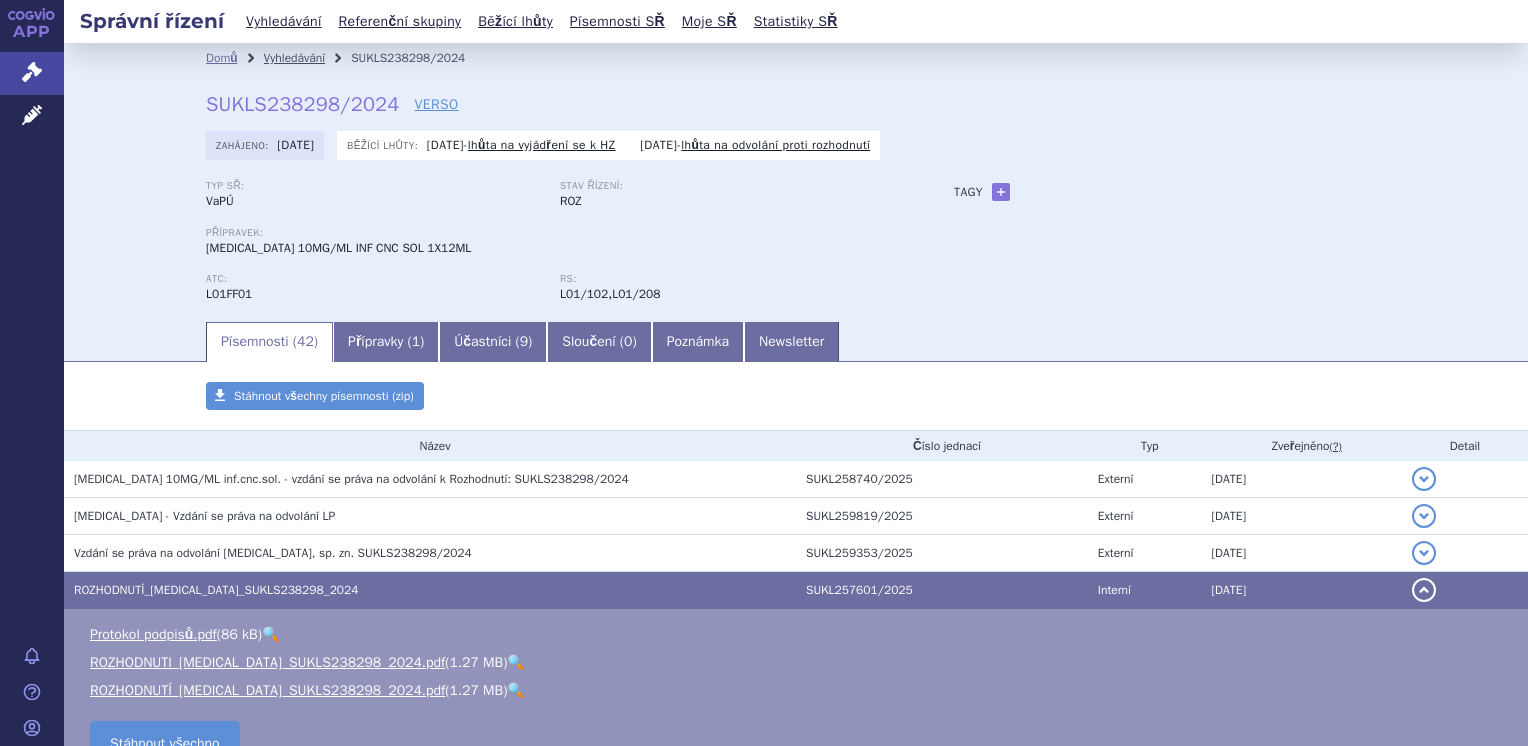 click on "Vyhledávání" at bounding box center (295, 58) 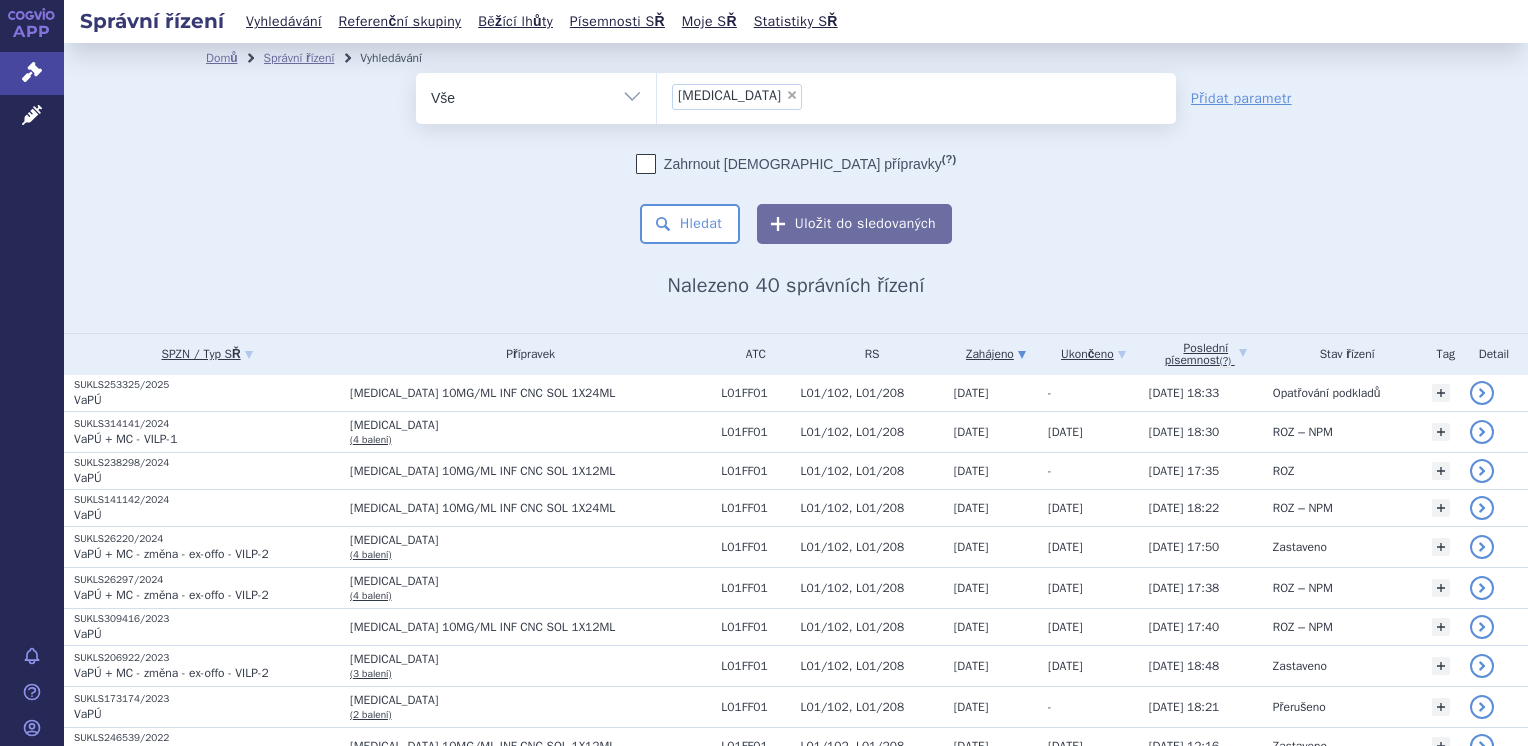 scroll, scrollTop: 0, scrollLeft: 0, axis: both 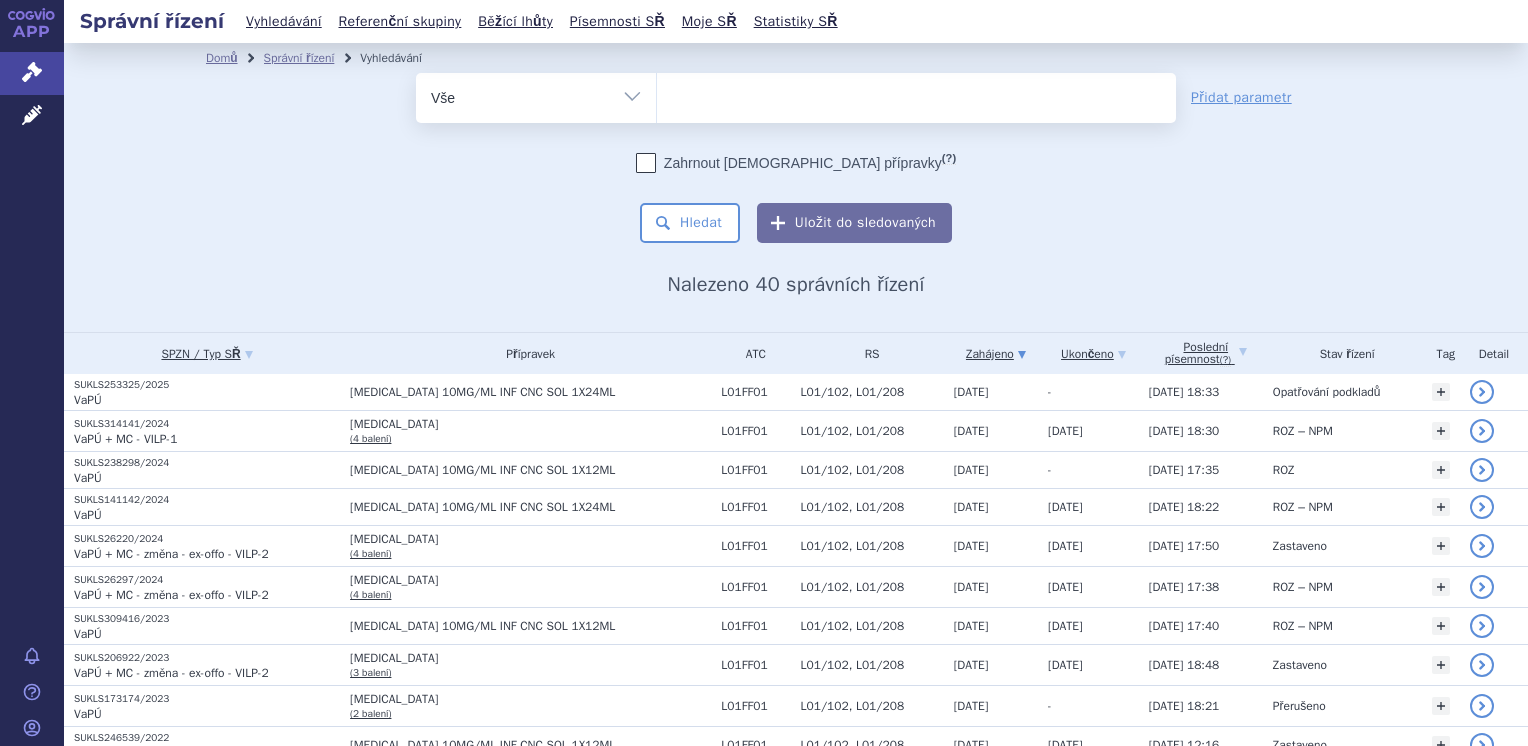 click at bounding box center [916, 94] 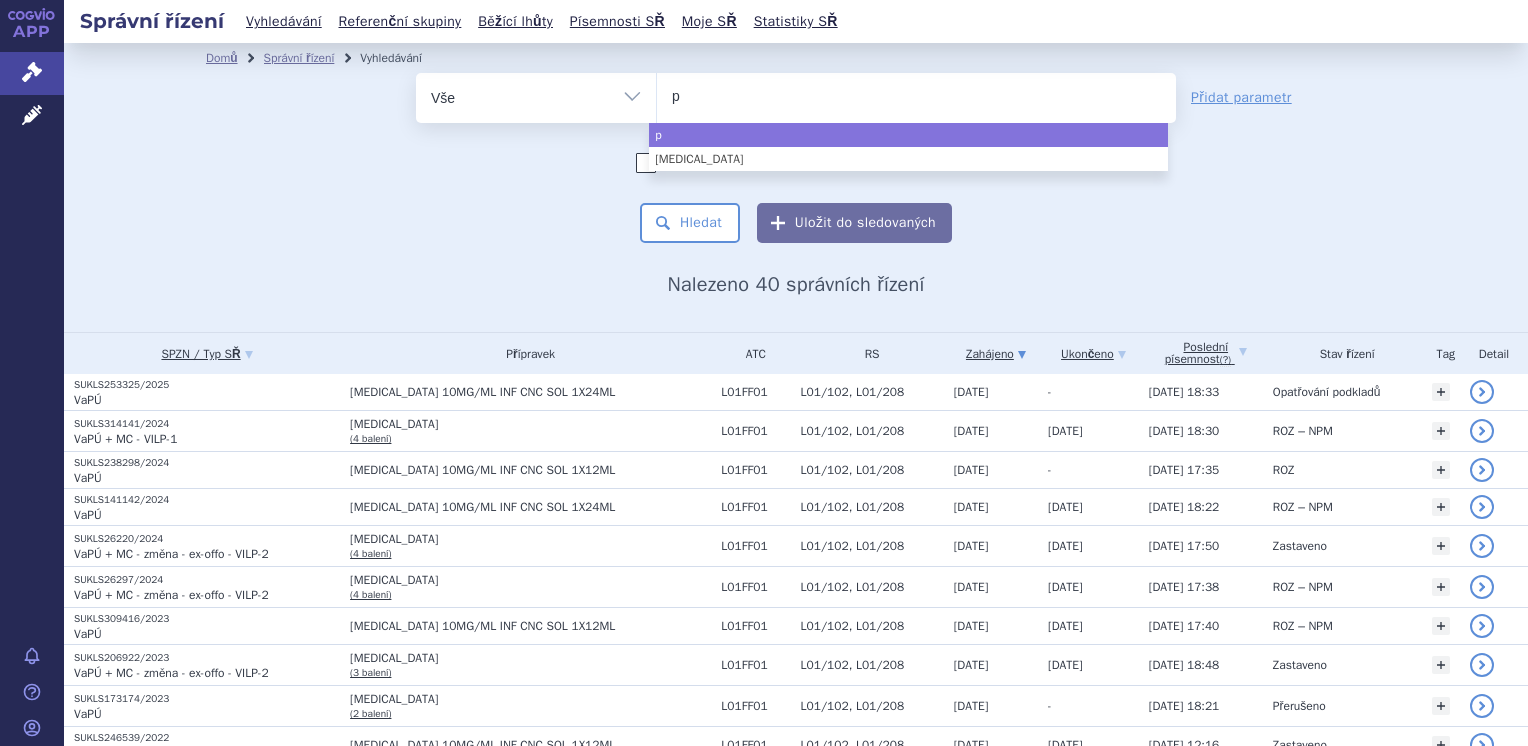 type on "pa" 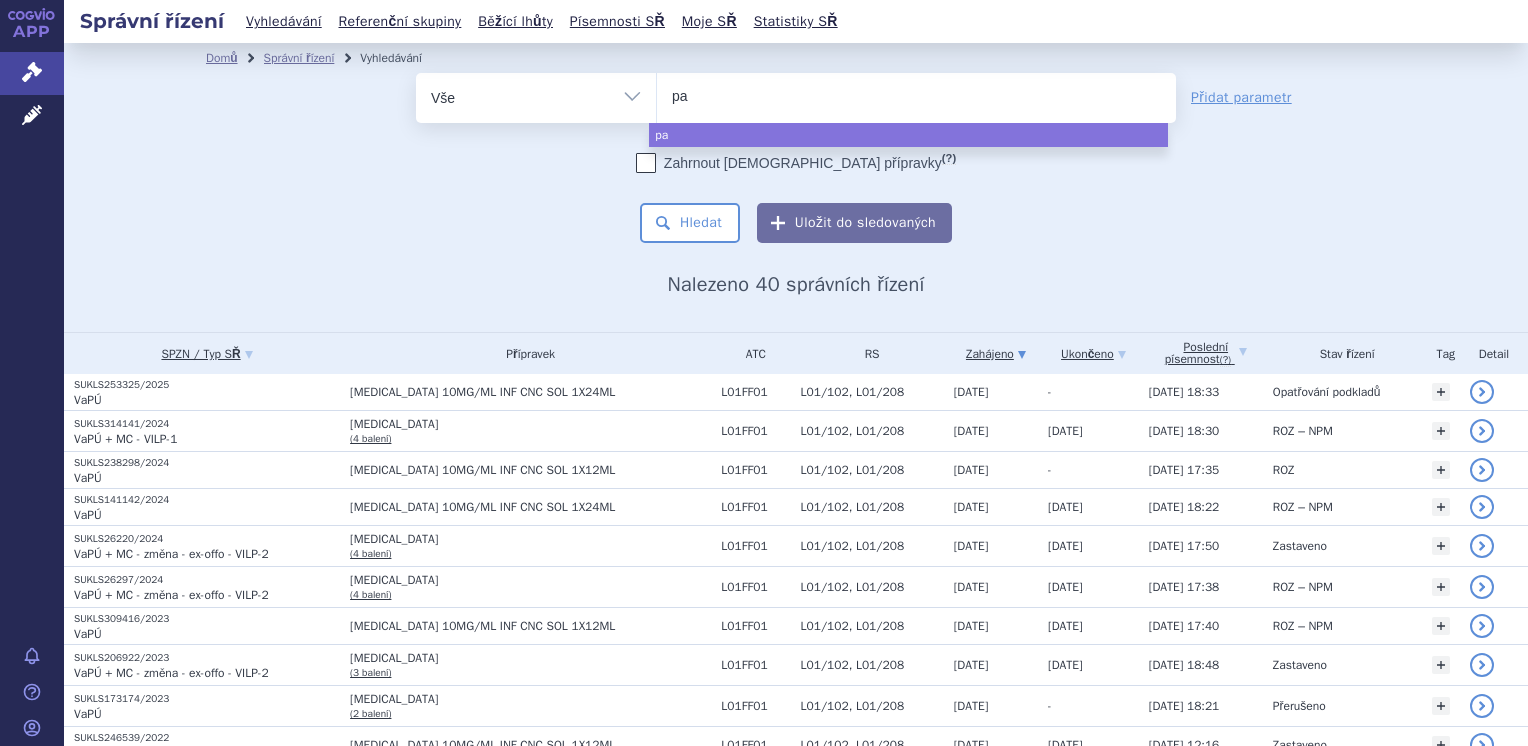 type on "pad" 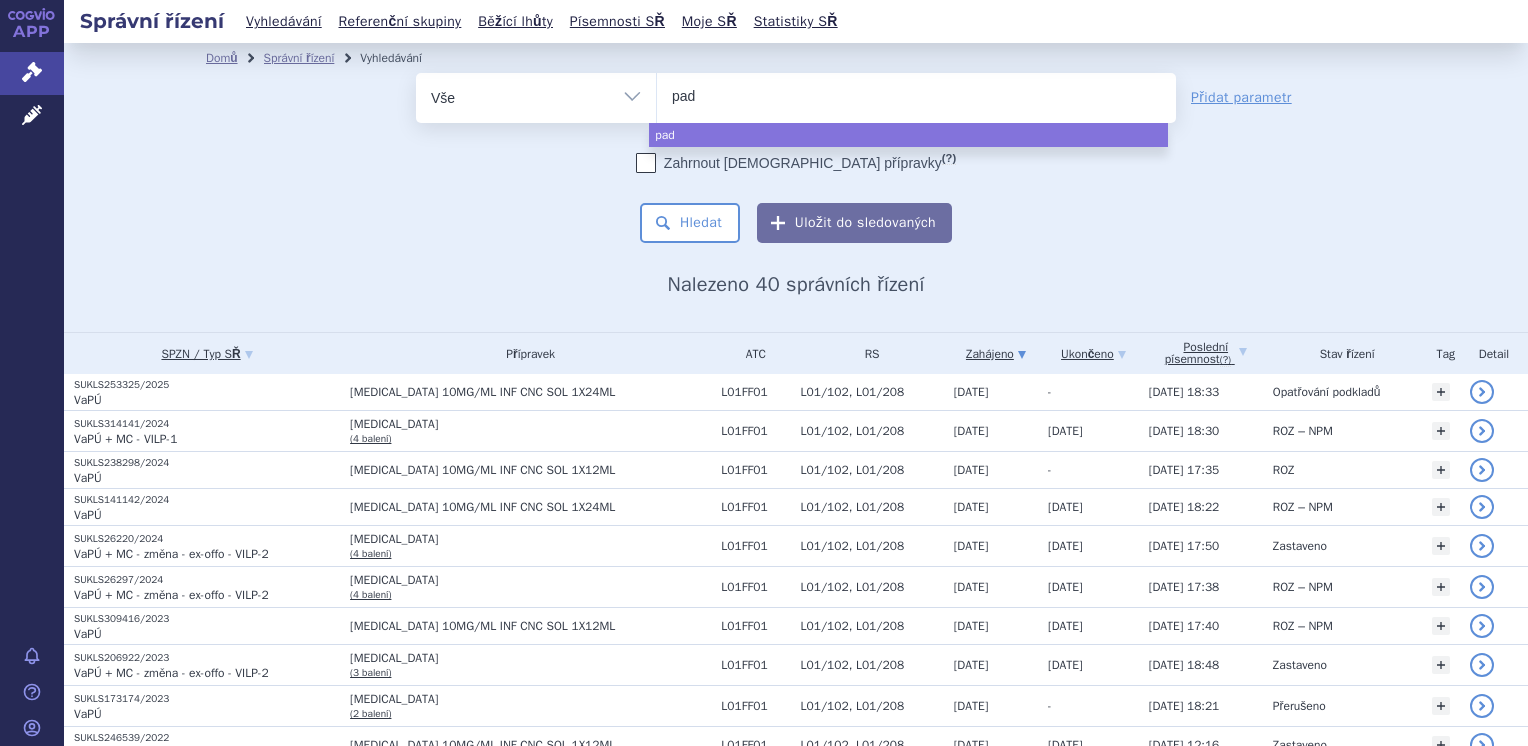 type on "padc" 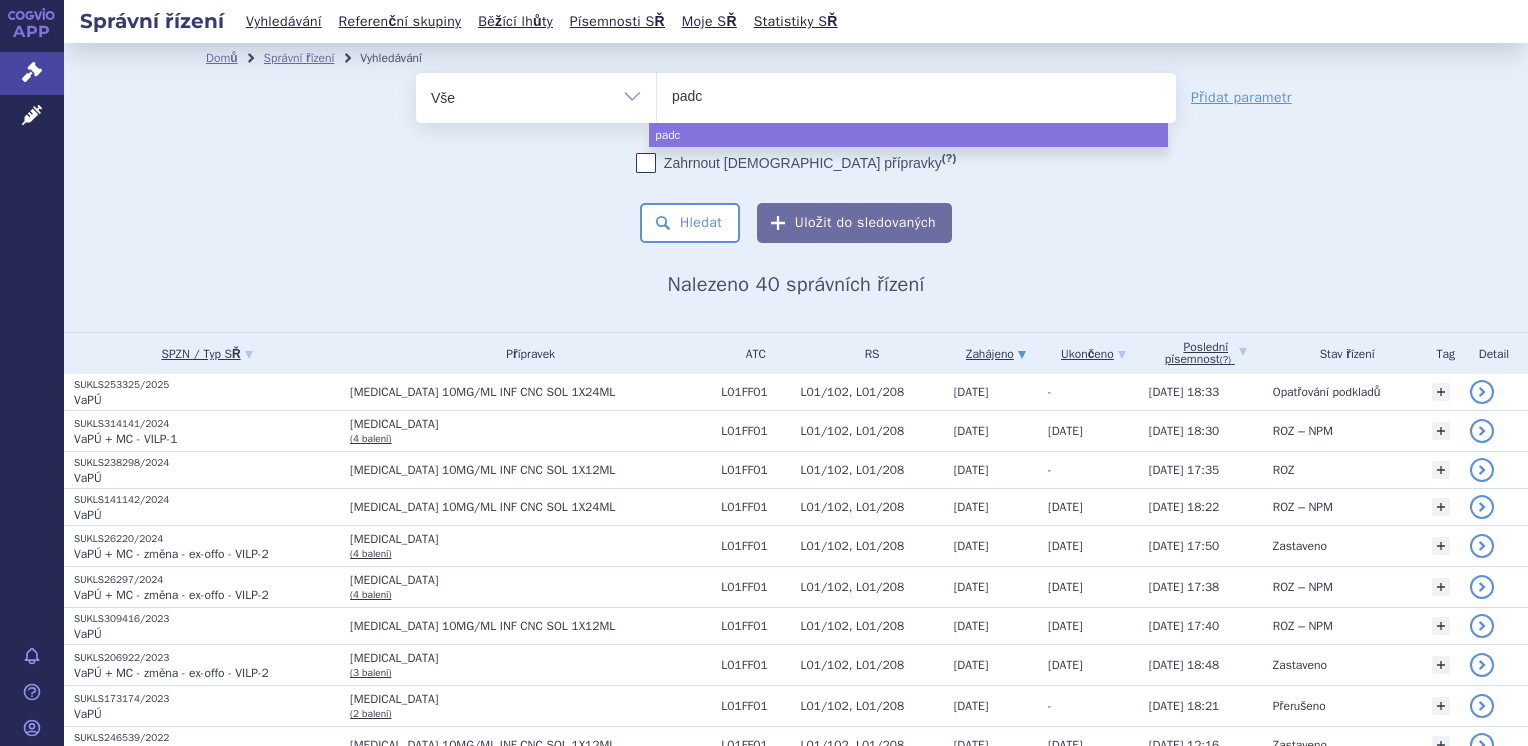 type on "padce" 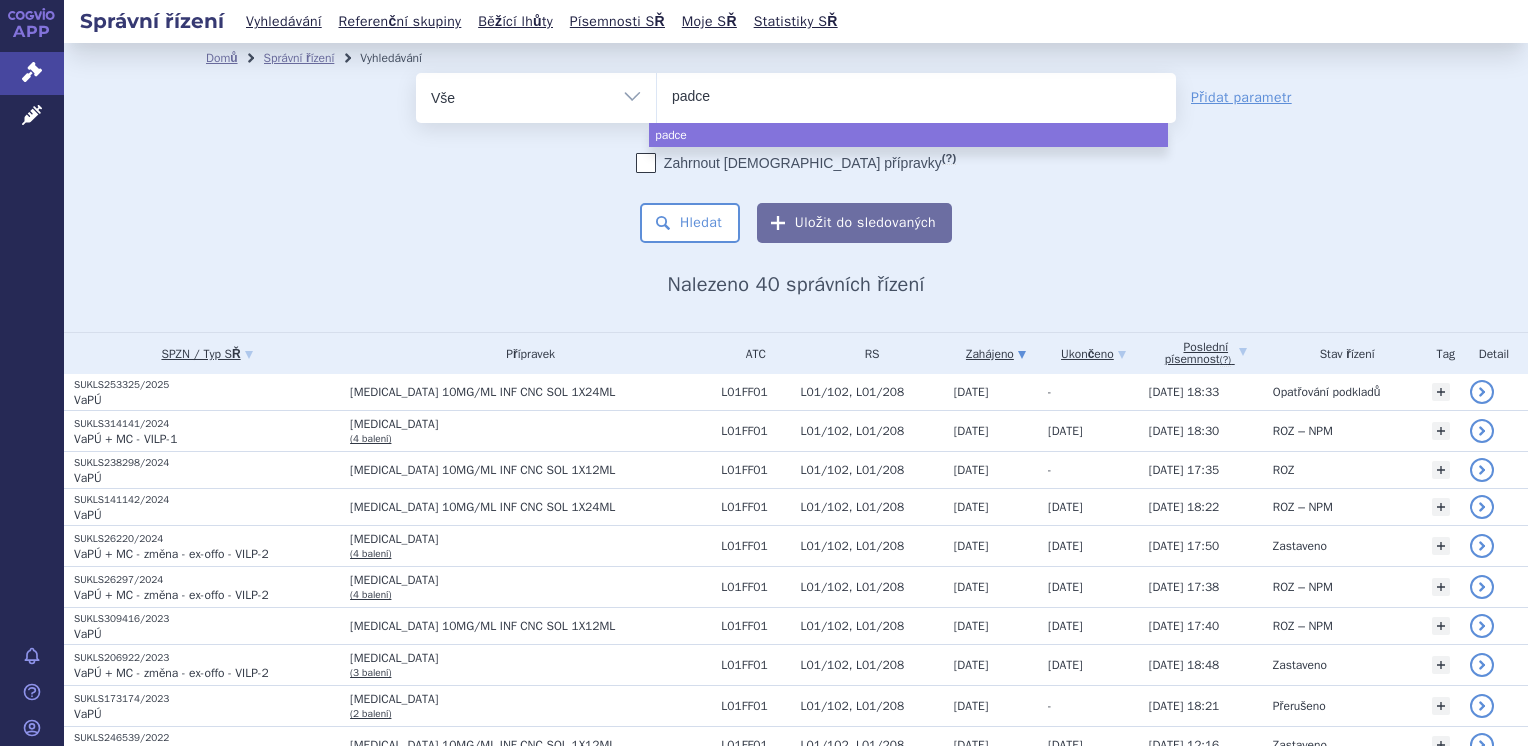 type on "padcev" 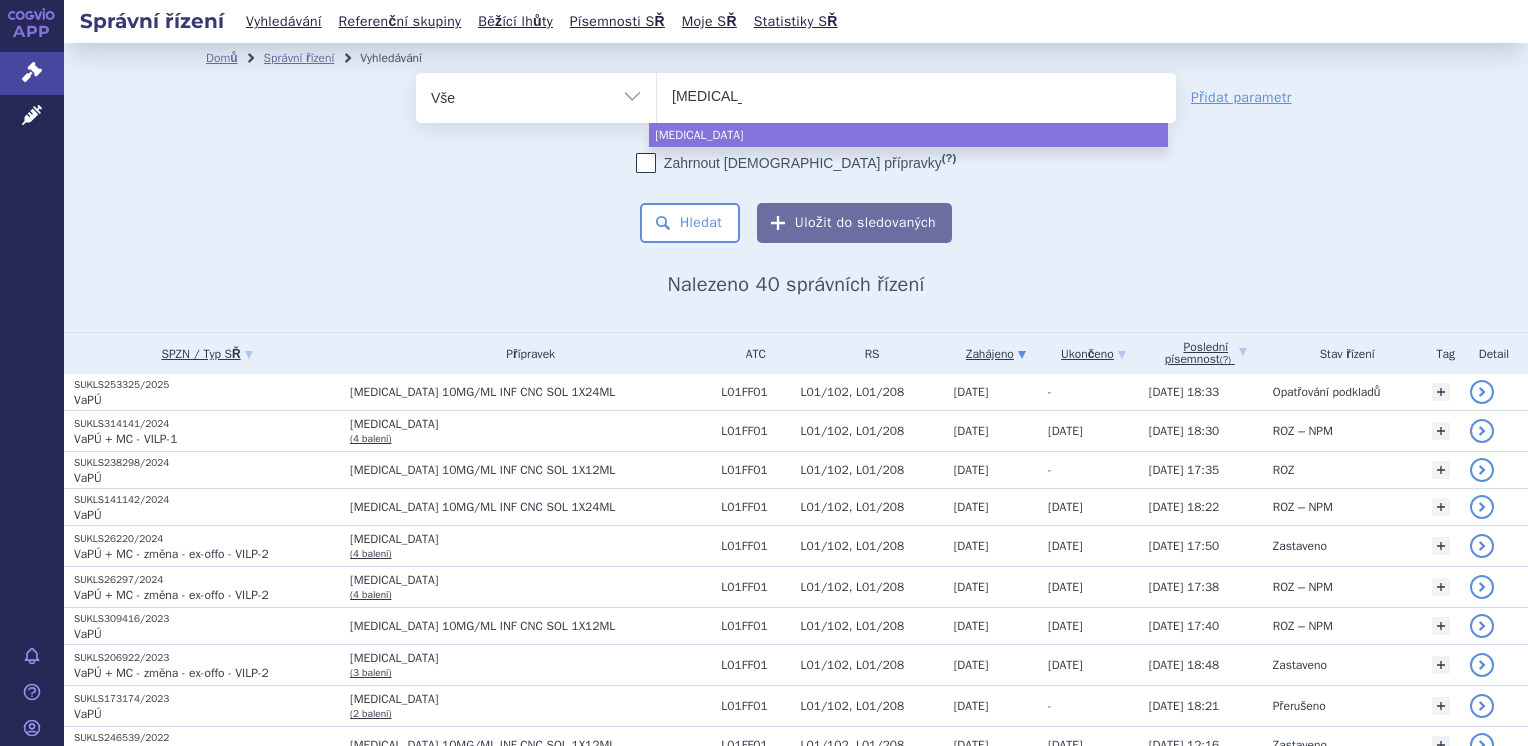 select on "padcev" 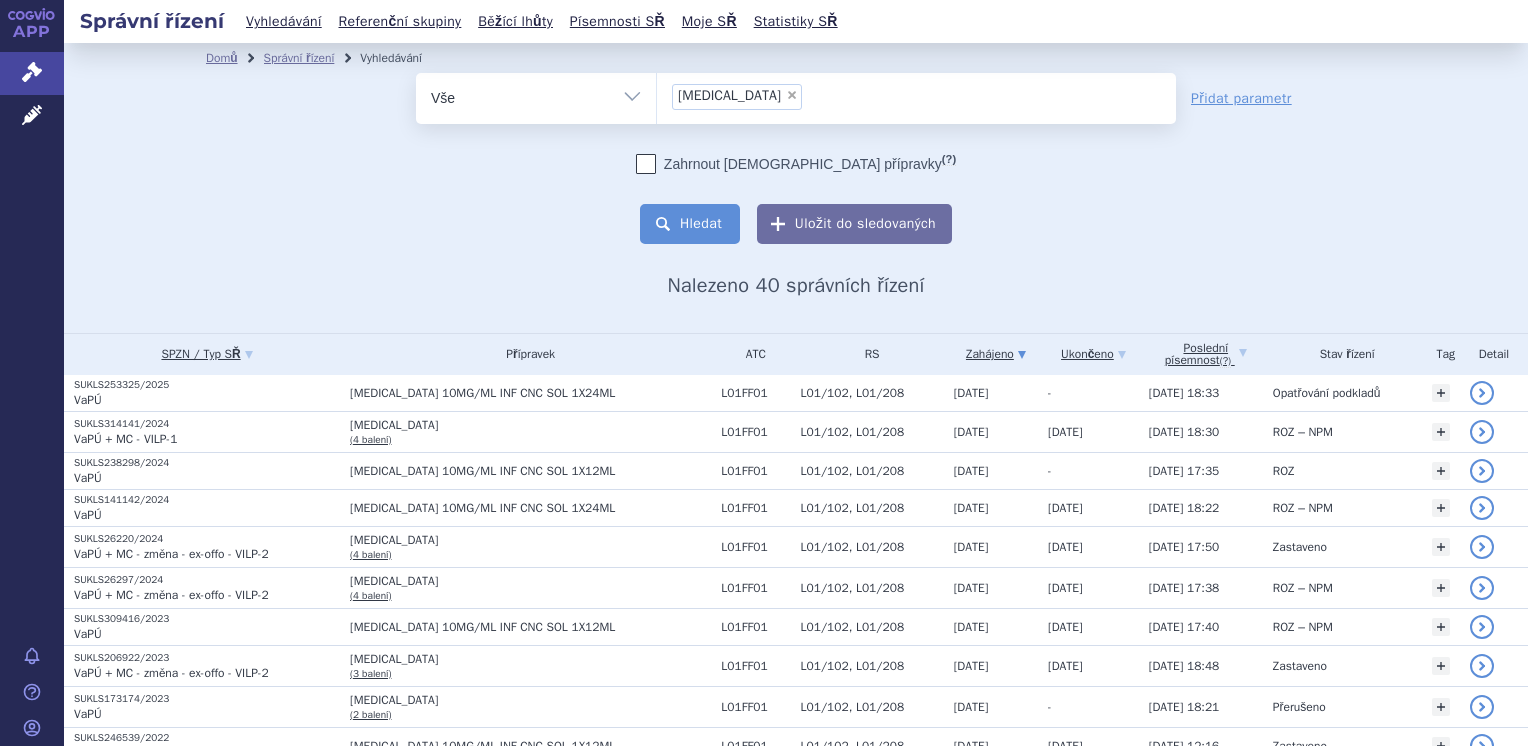 click on "Hledat" at bounding box center (690, 224) 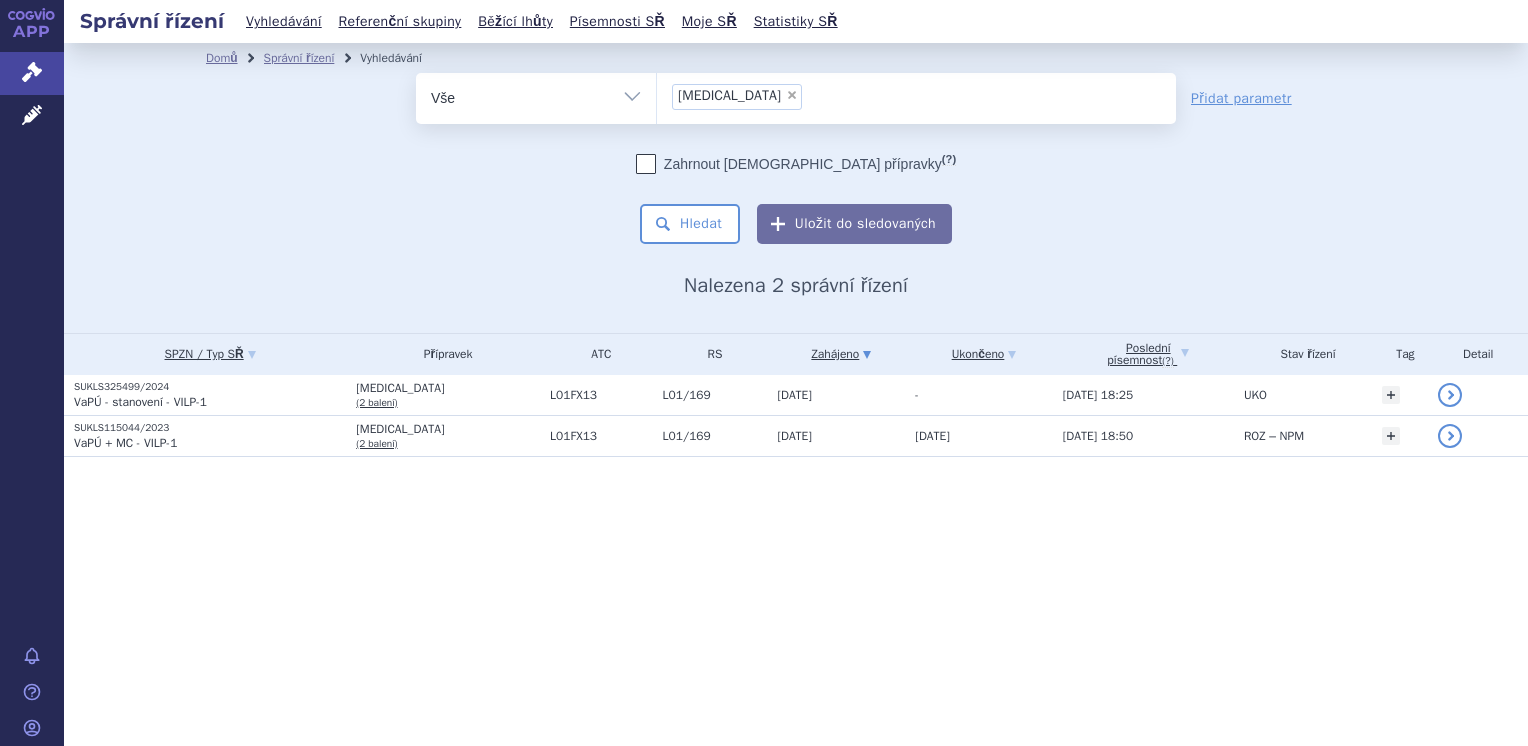 scroll, scrollTop: 0, scrollLeft: 0, axis: both 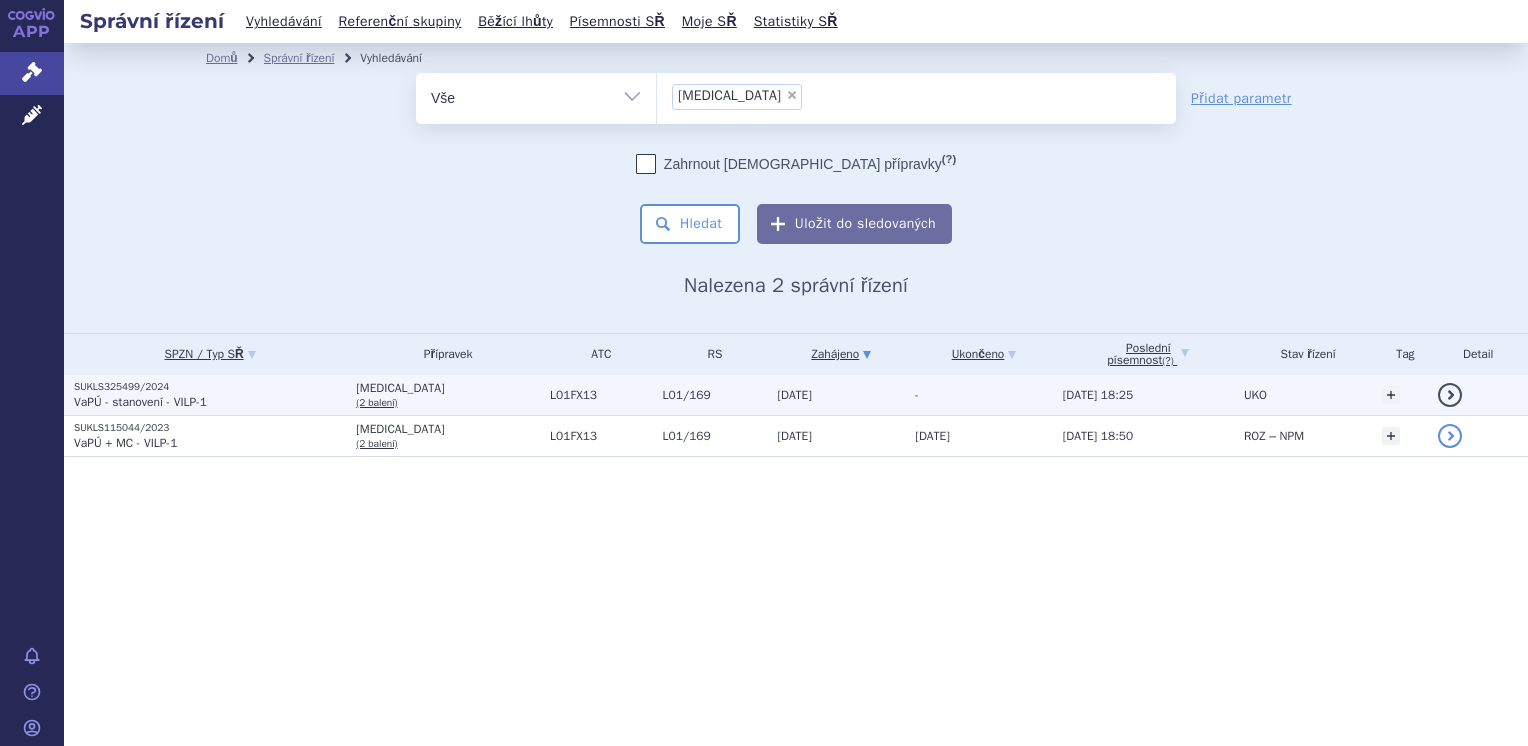 click on "VaPÚ - stanovení - VILP-1" at bounding box center [140, 402] 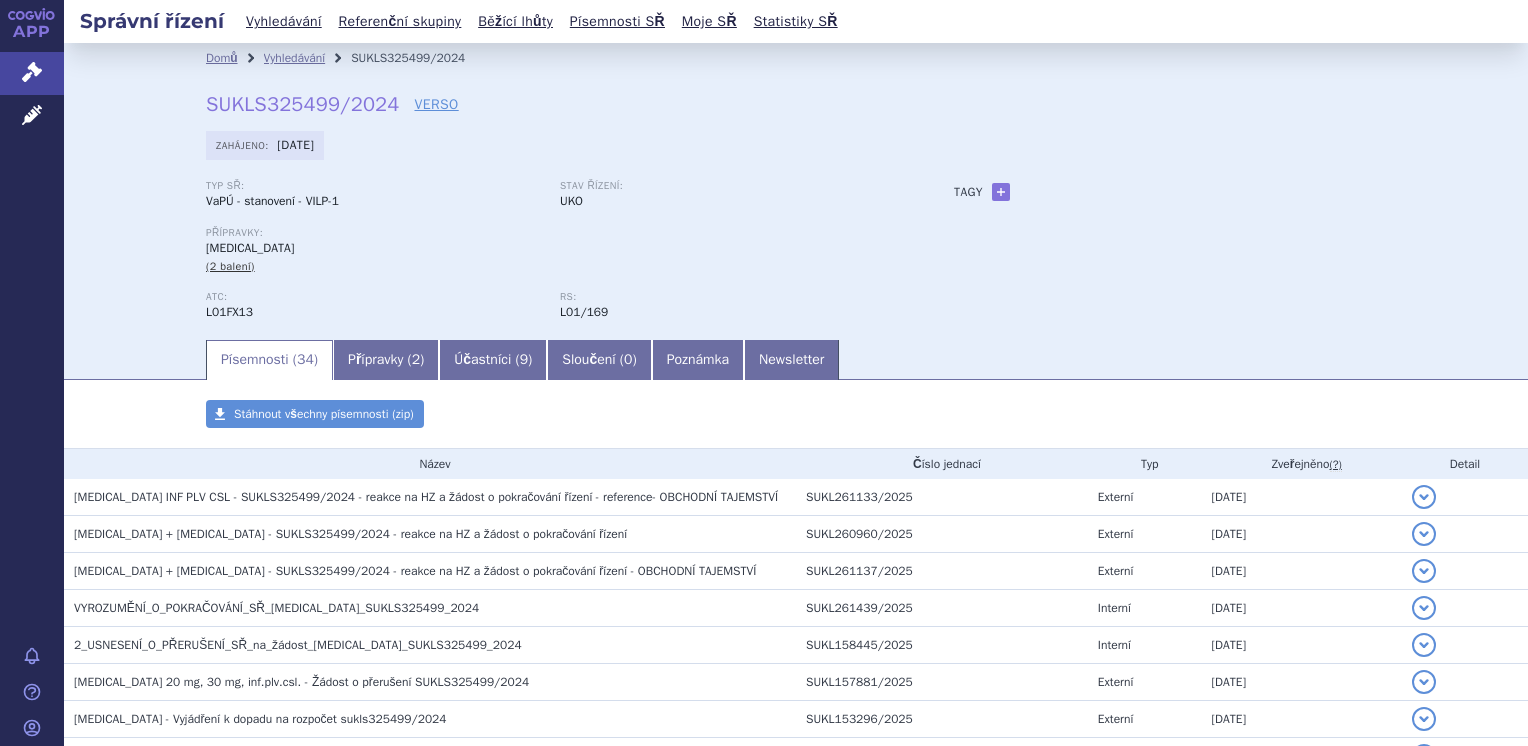 scroll, scrollTop: 0, scrollLeft: 0, axis: both 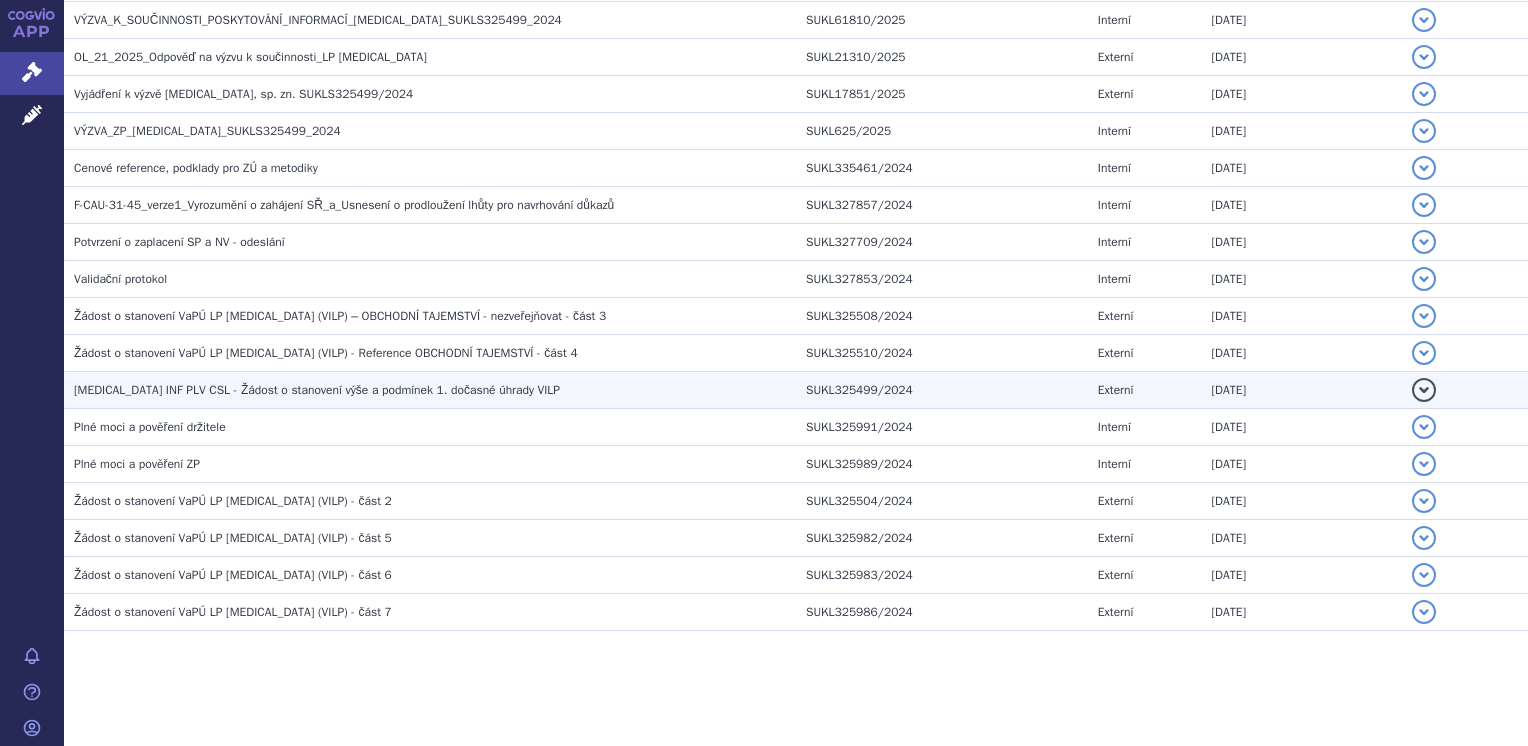 click on "[MEDICAL_DATA] INF PLV CSL - Žádost o stanovení výše a podmínek 1. dočasné úhrady VILP" at bounding box center (317, 390) 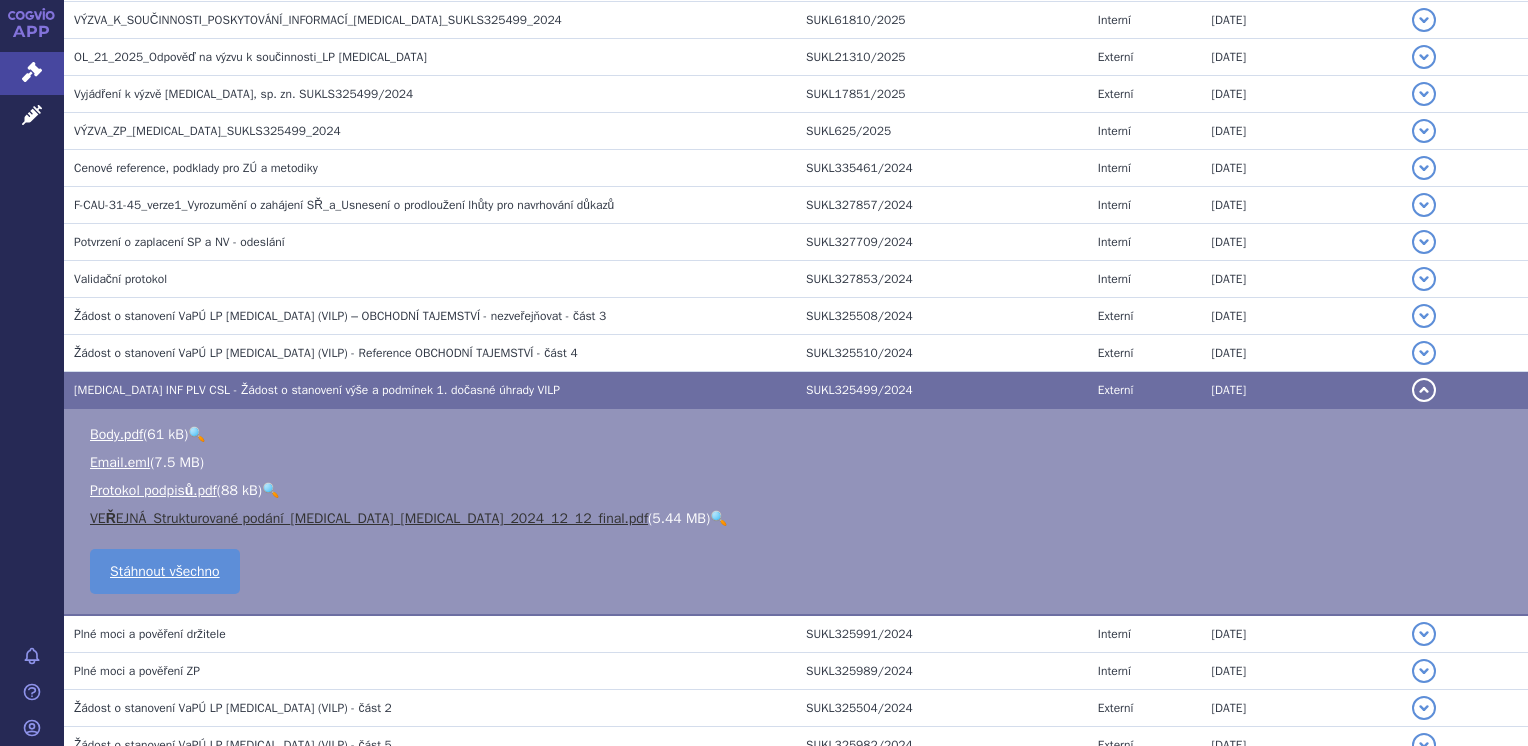 click on "VEŘEJNÁ_Strukturované podání_[MEDICAL_DATA]_[MEDICAL_DATA]_2024_12_12_final.pdf" at bounding box center (369, 518) 